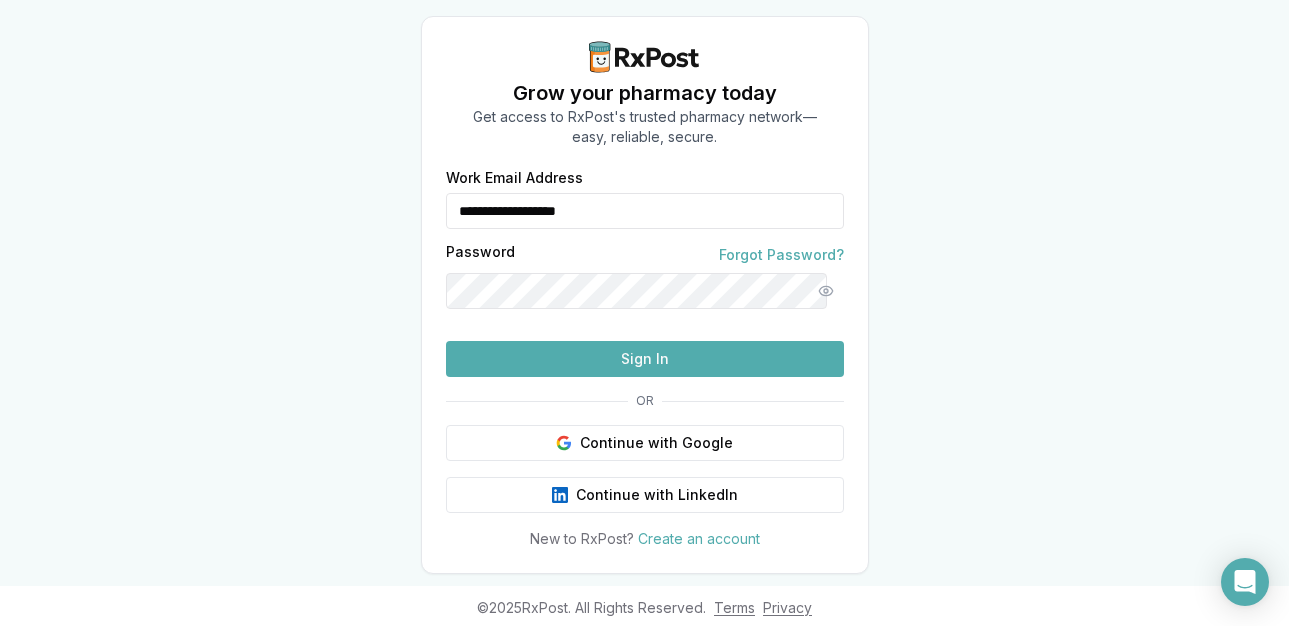 scroll, scrollTop: 0, scrollLeft: 0, axis: both 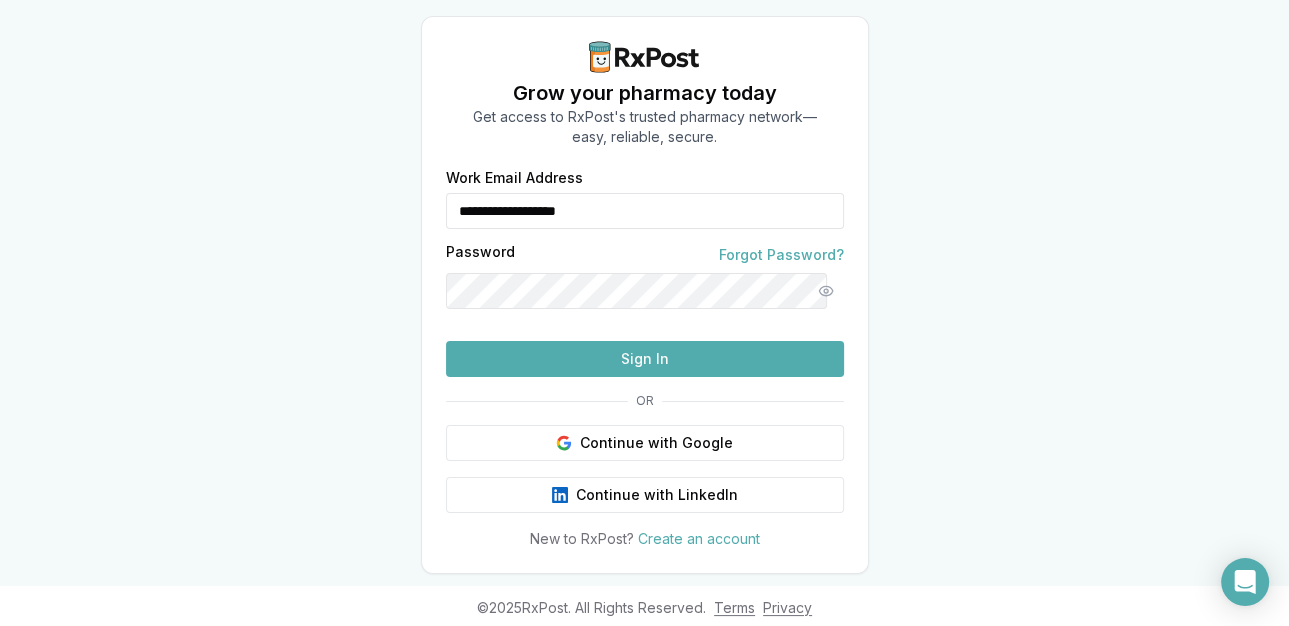 click on "Sign In" at bounding box center (645, 359) 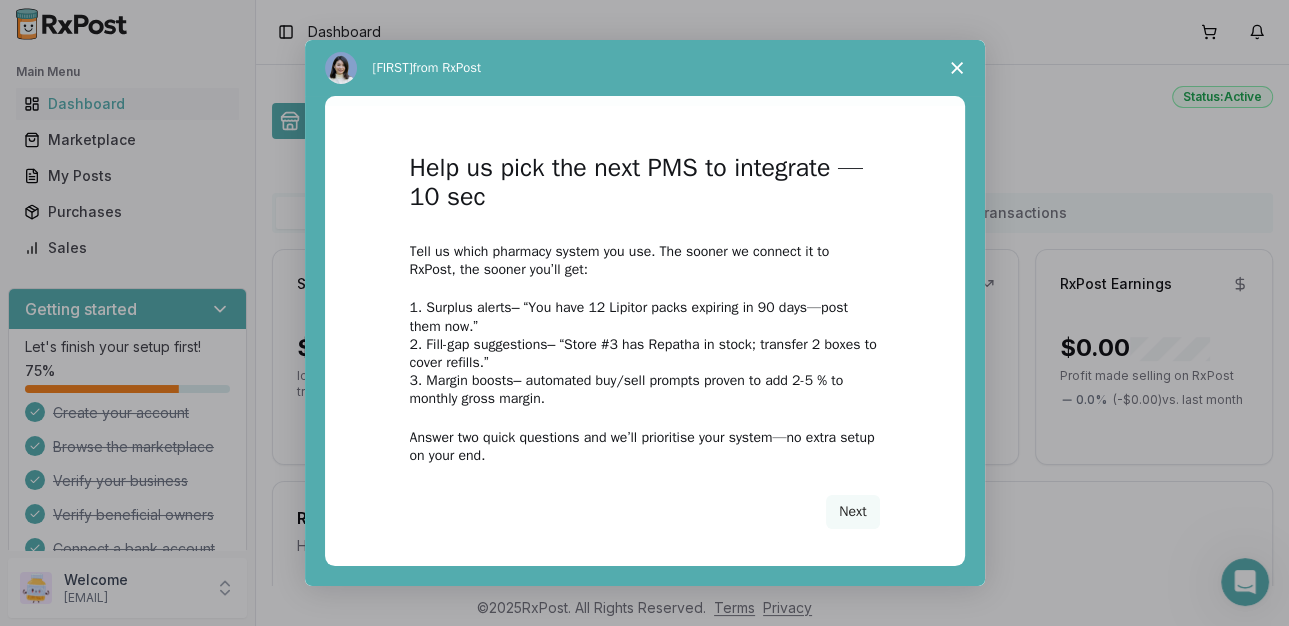 scroll, scrollTop: 0, scrollLeft: 0, axis: both 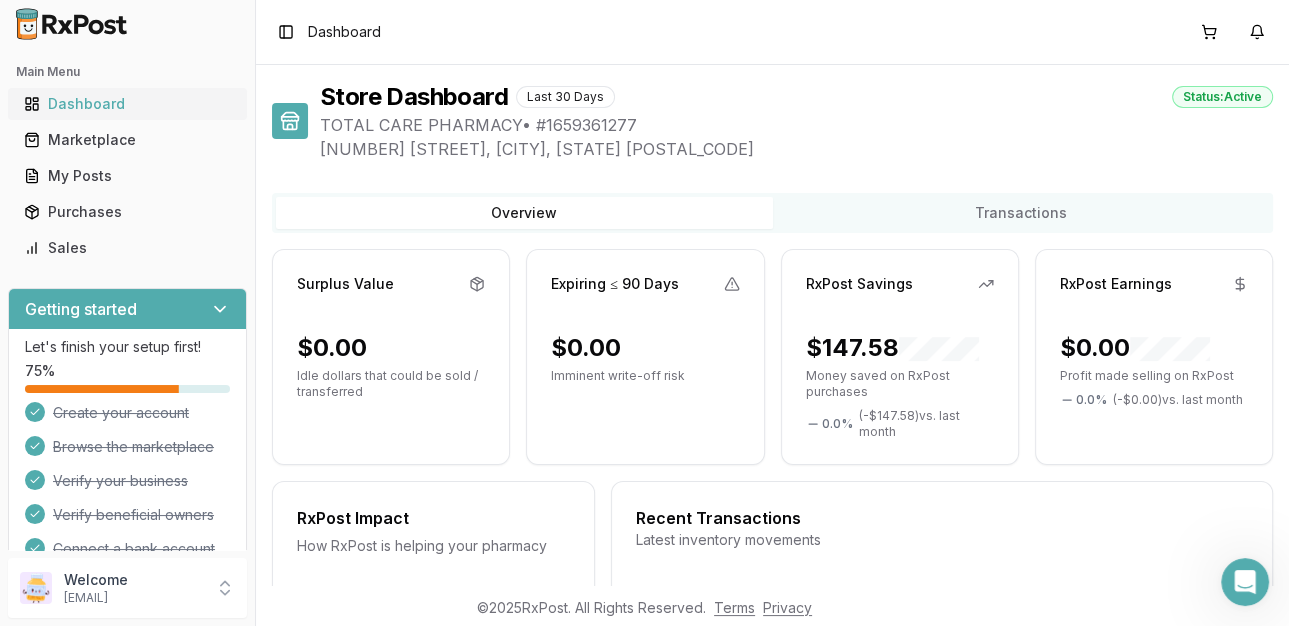 click on "Dashboard" at bounding box center (127, 104) 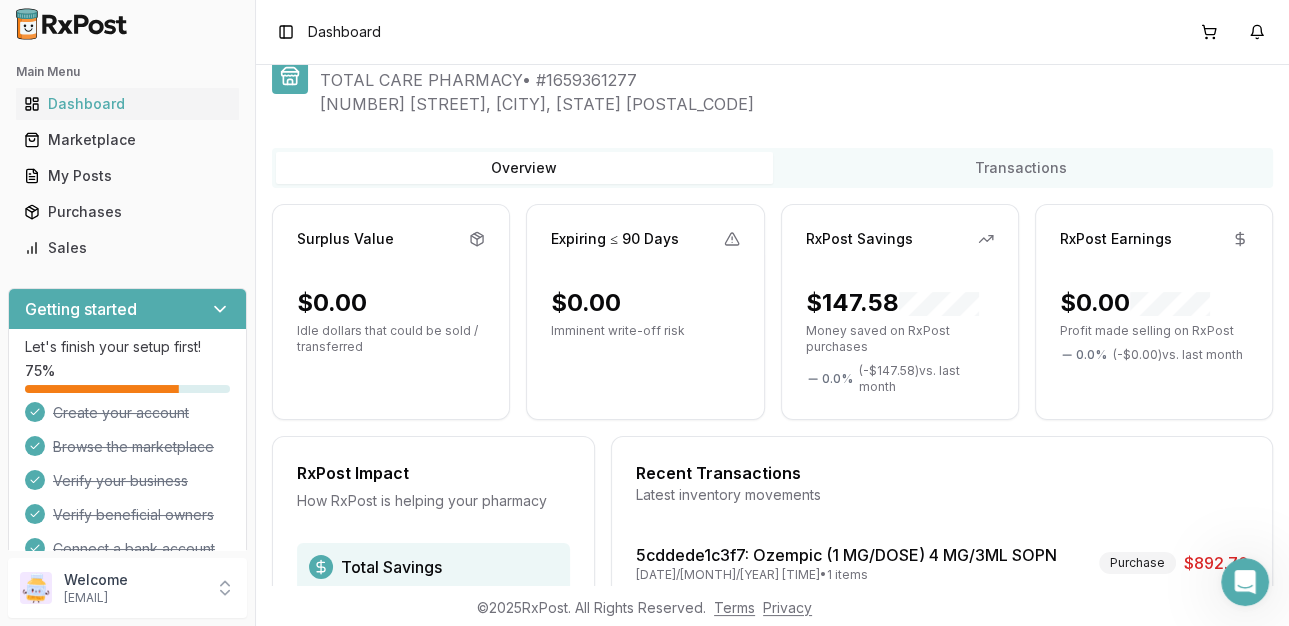 scroll, scrollTop: 0, scrollLeft: 0, axis: both 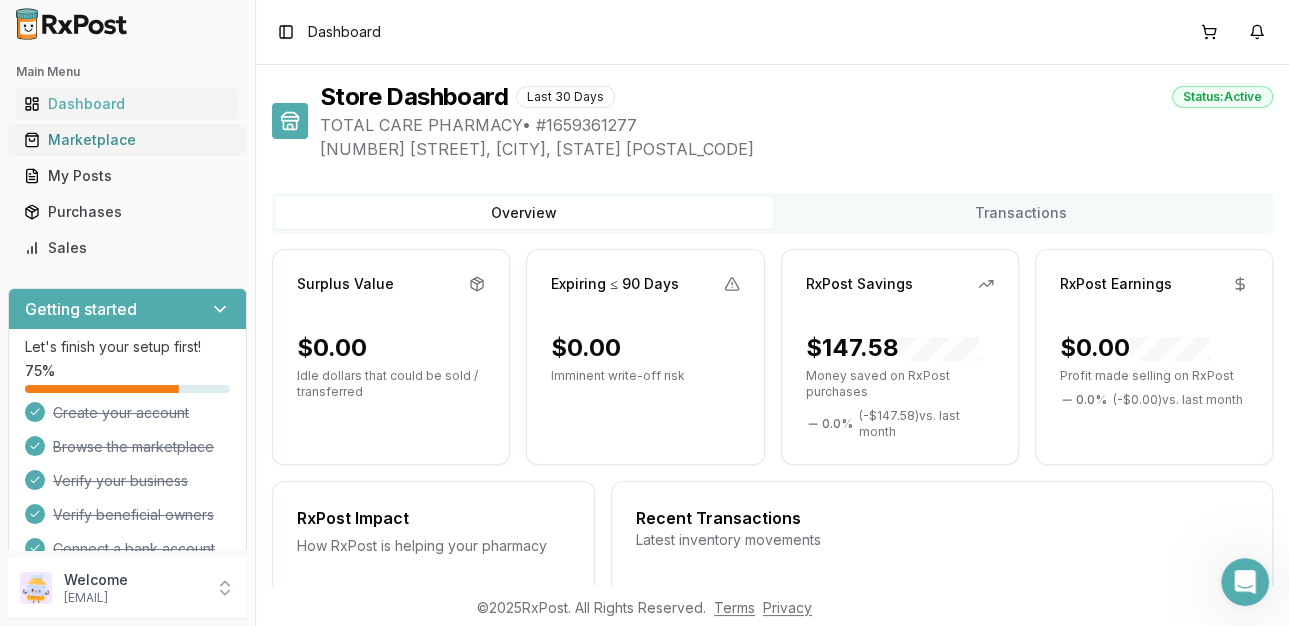 click on "Marketplace" at bounding box center [127, 140] 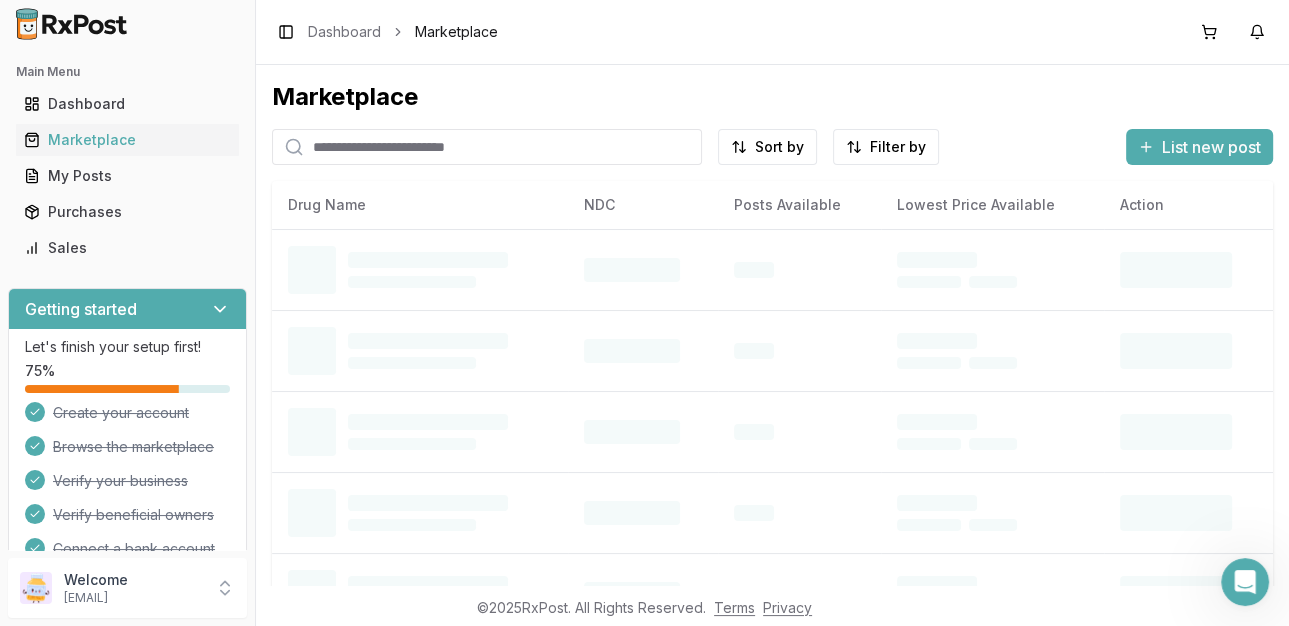 click at bounding box center (487, 147) 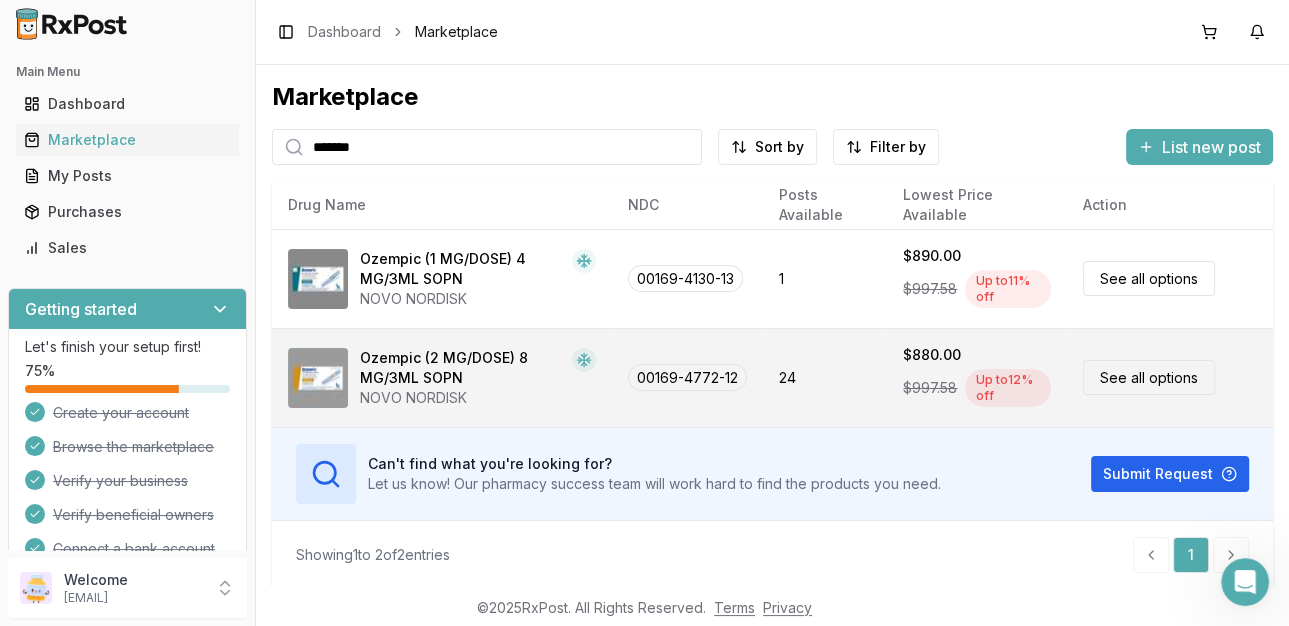 type on "*******" 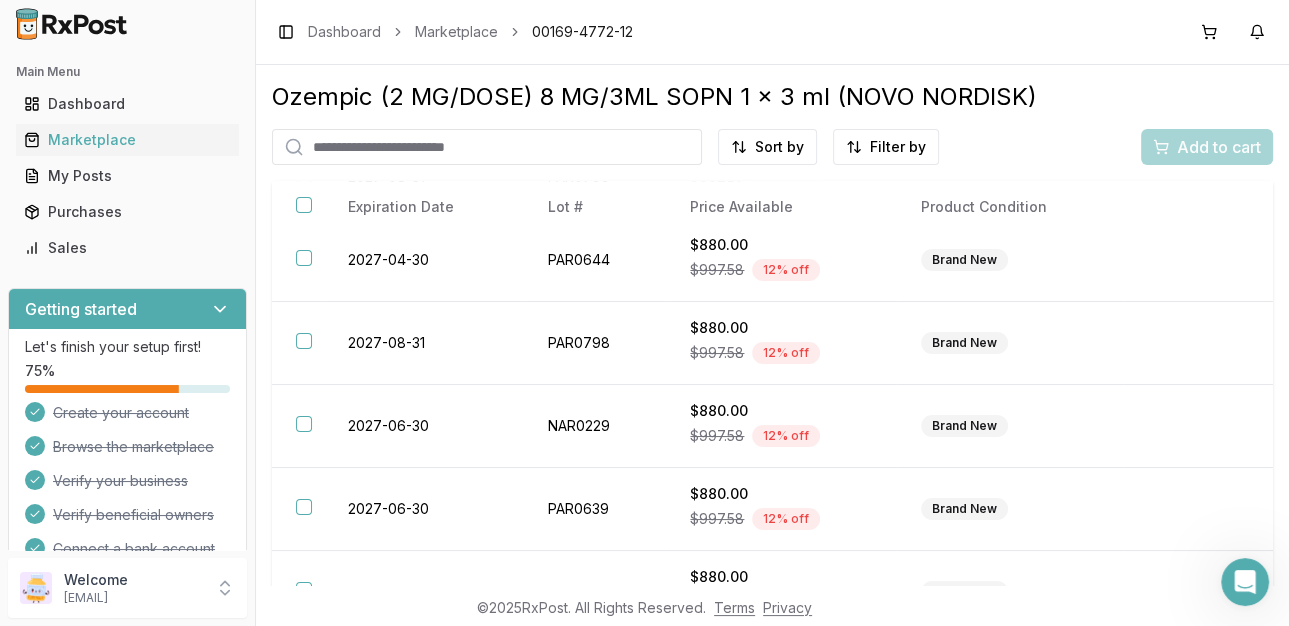 scroll, scrollTop: 475, scrollLeft: 0, axis: vertical 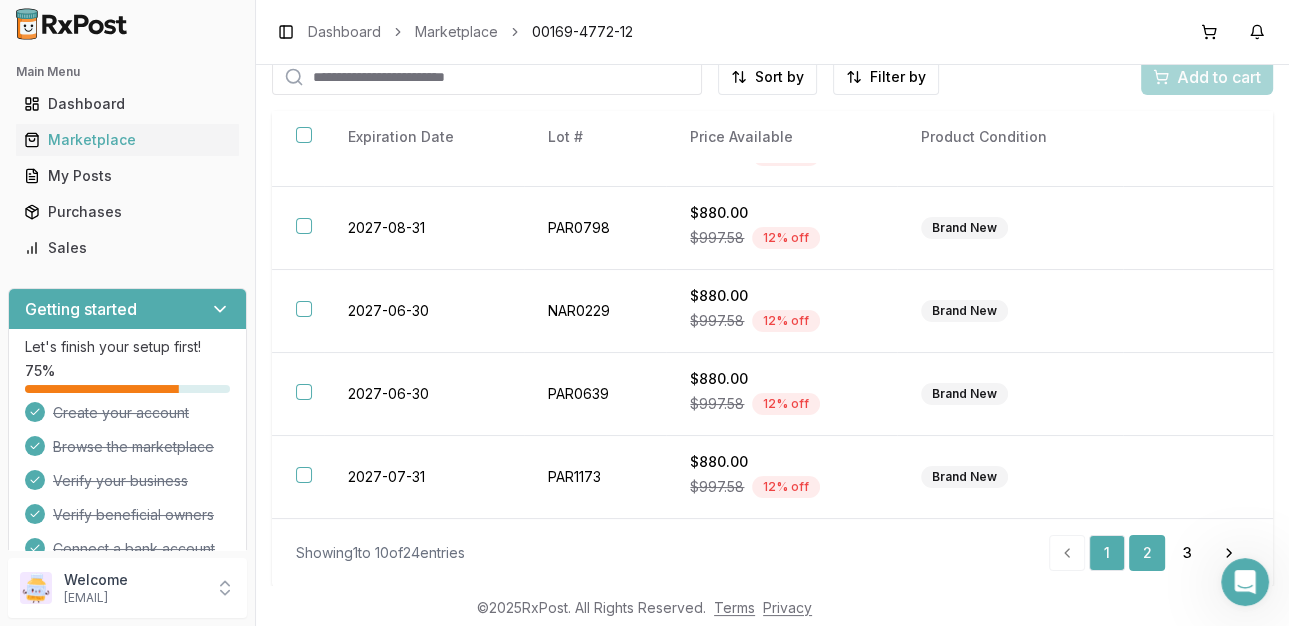 click on "2" at bounding box center (1147, 553) 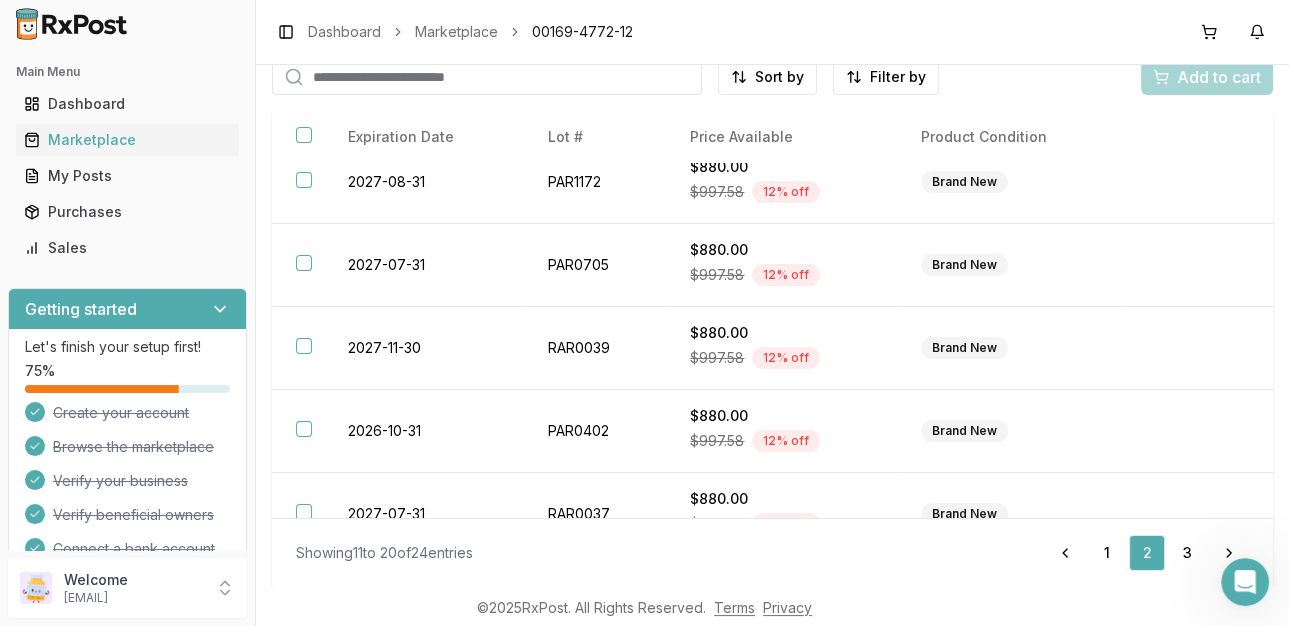 scroll, scrollTop: 0, scrollLeft: 0, axis: both 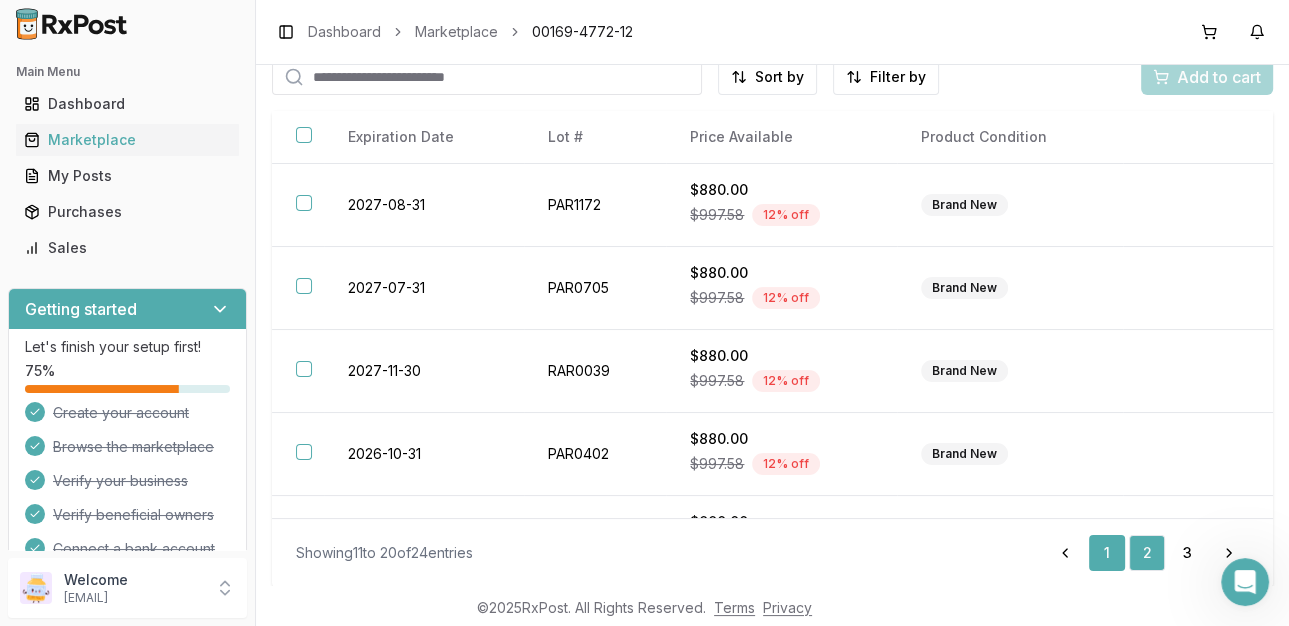 click on "1" at bounding box center [1107, 553] 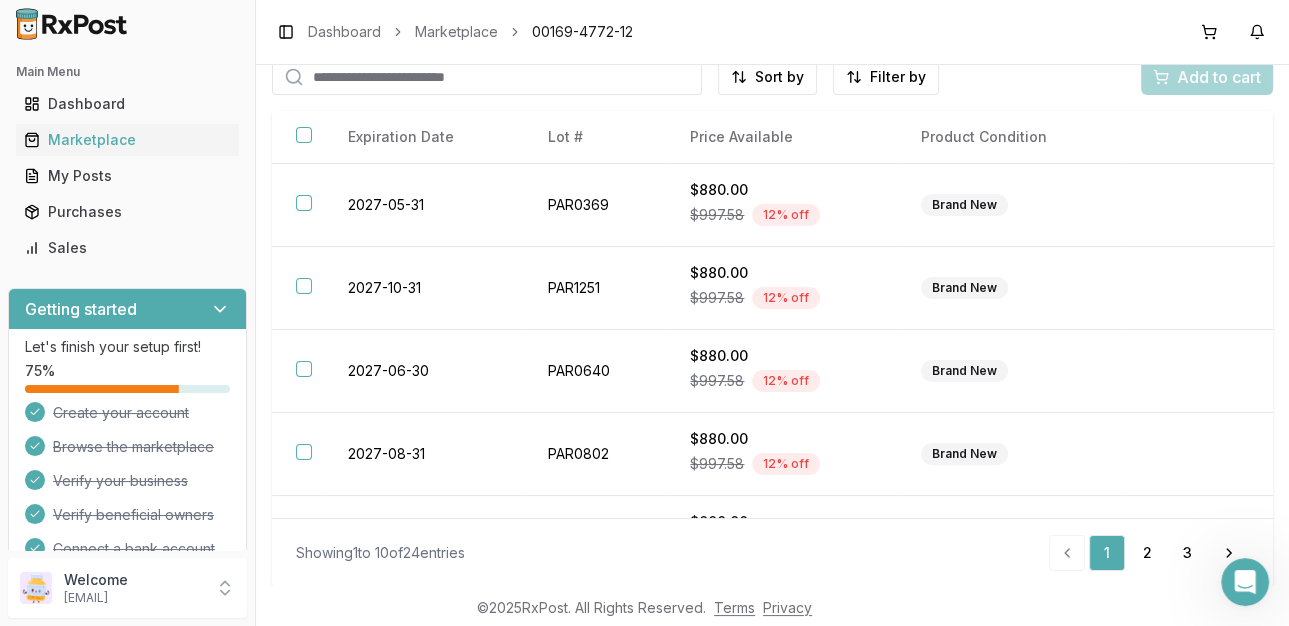 scroll, scrollTop: 475, scrollLeft: 0, axis: vertical 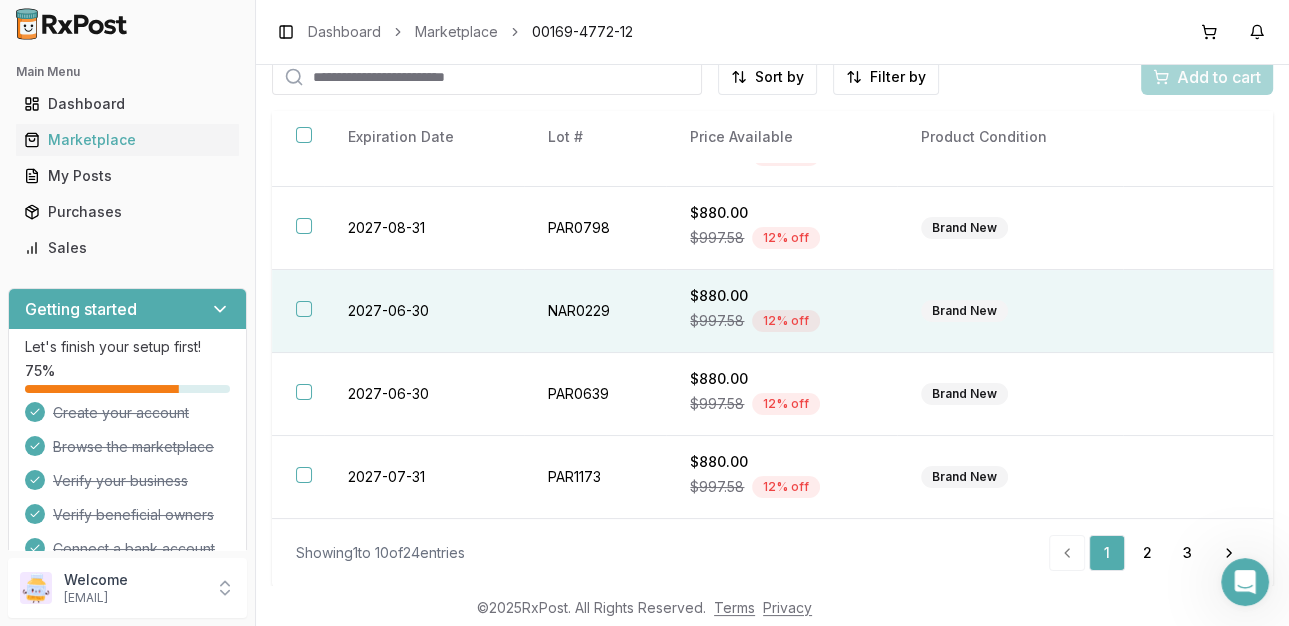 click at bounding box center [304, 309] 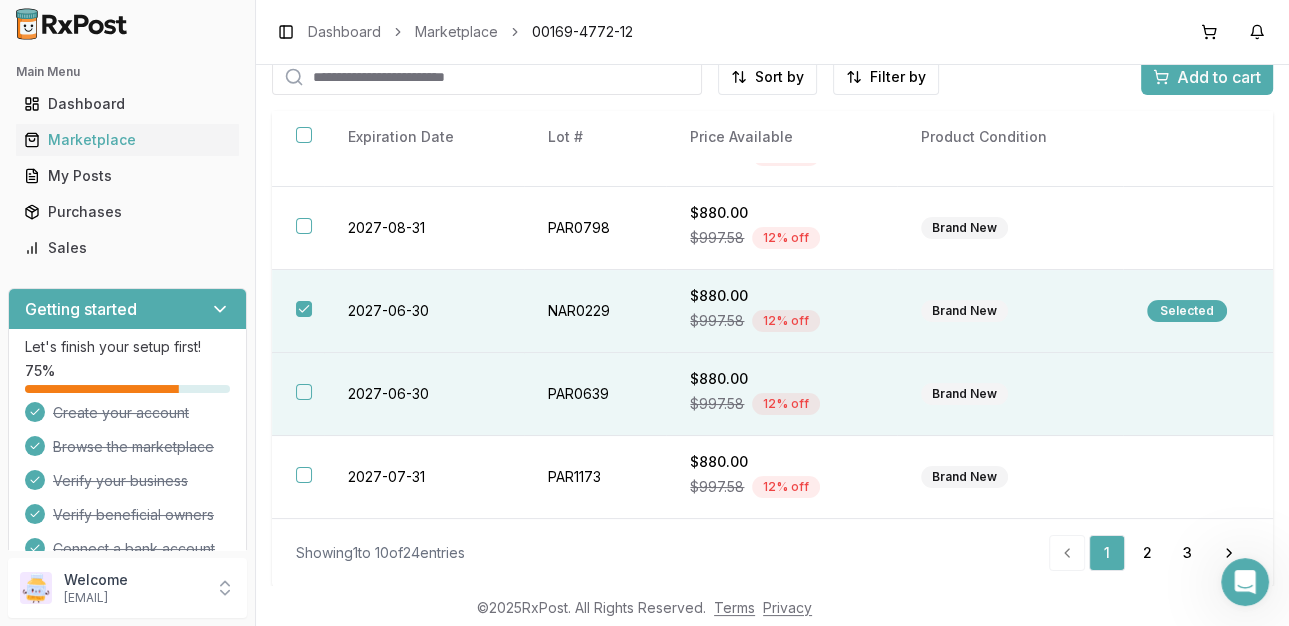 click at bounding box center (304, 392) 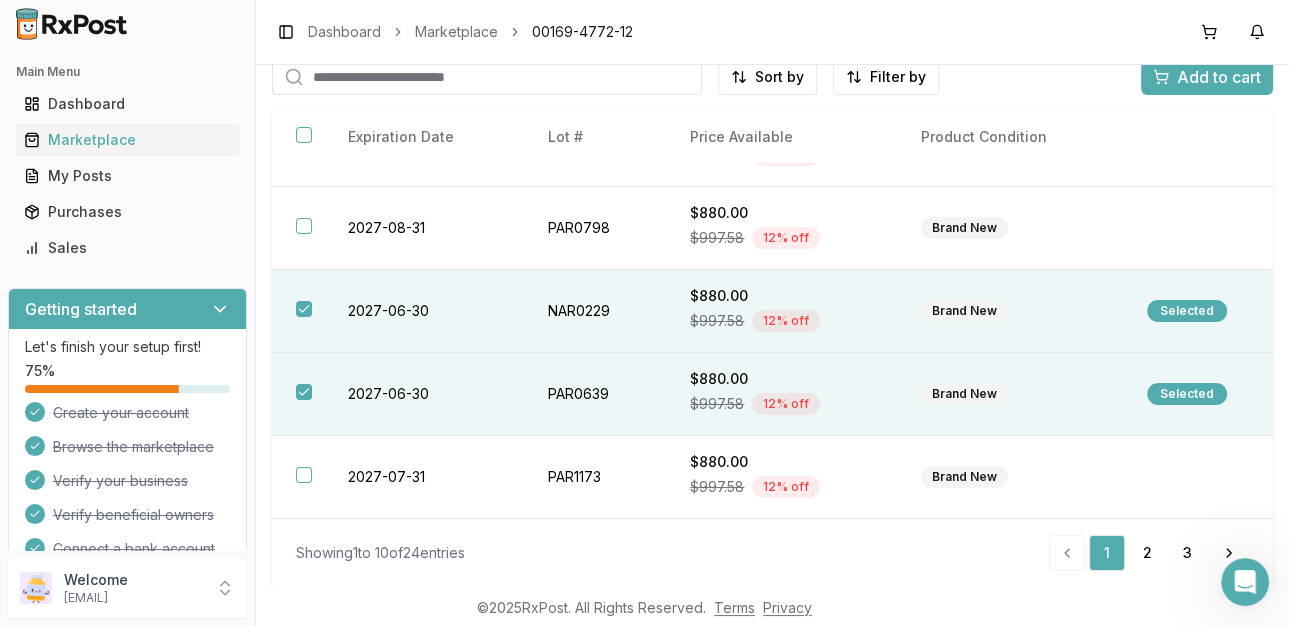 click on "Add to cart" at bounding box center (1219, 77) 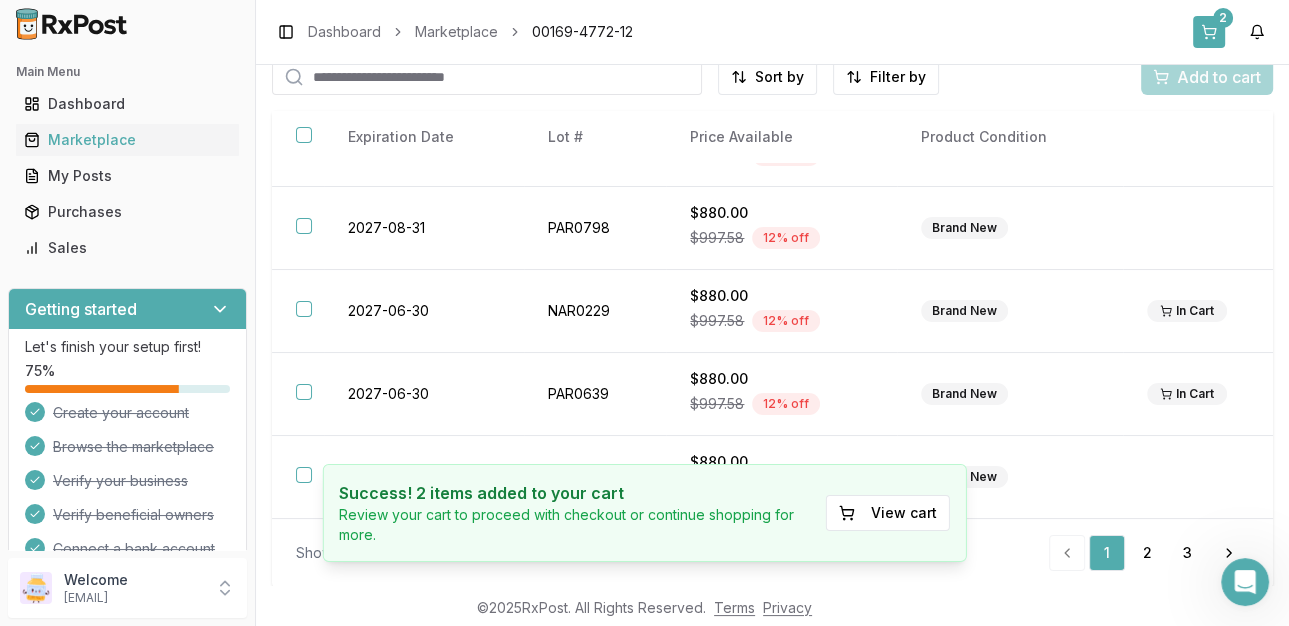 click on "2" at bounding box center (1209, 32) 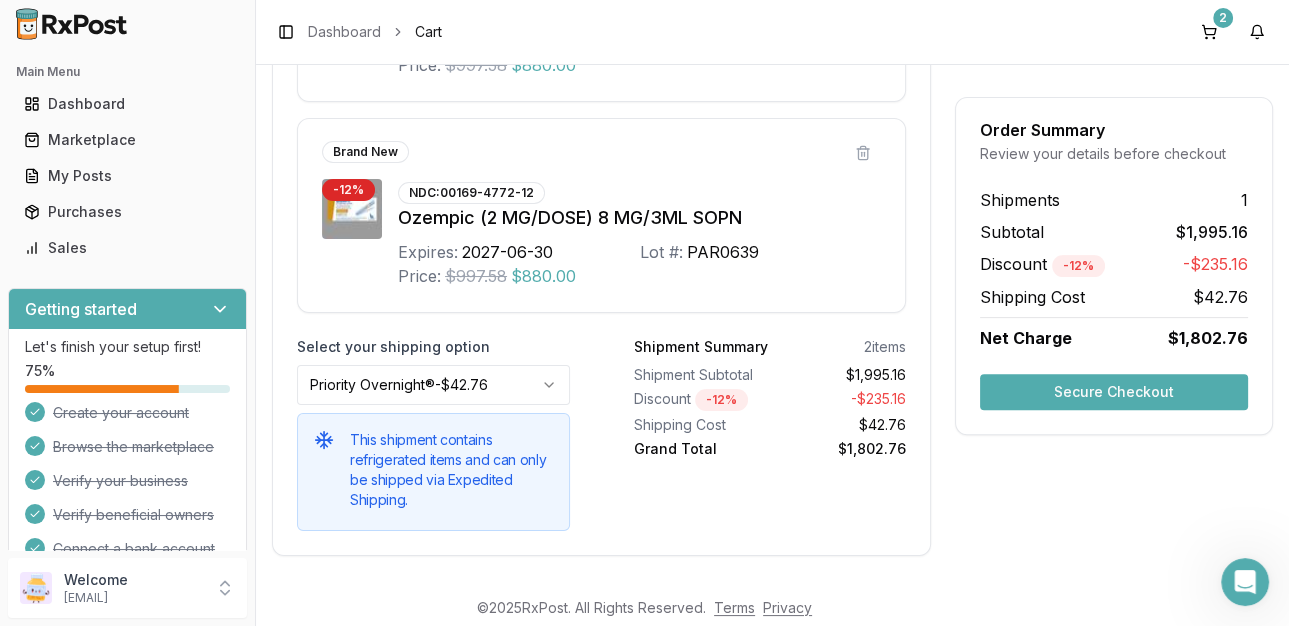 scroll, scrollTop: 564, scrollLeft: 0, axis: vertical 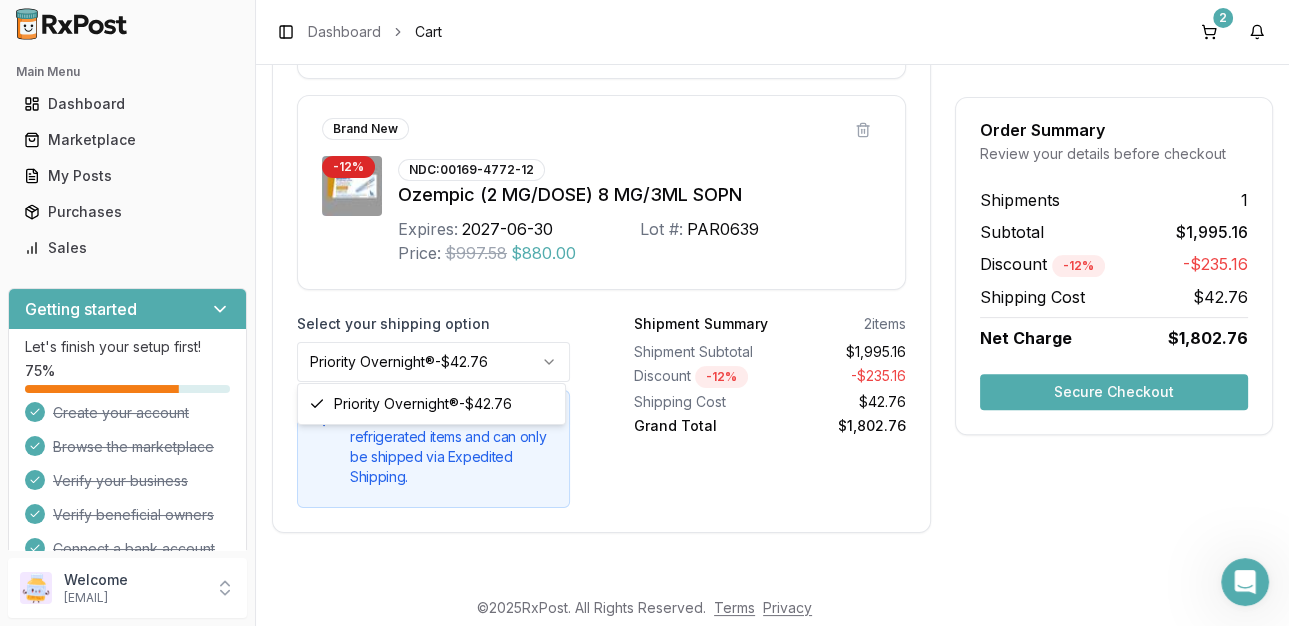 click on "Welcome [EMAIL] Toggle Sidebar Dashboard Cart 2 Shopping Cart Free economy shipping Qualify for free economy shipping when Any single shipment is over $ 800 Your total order of all selected shipments exceeds $ 1000 Questions? Contact us Overnight shipping cutoff Purchase before 12 PM PT / 3 PM ET to guarantee overnight shipping. Otherwise, it could be delayed by a day because of business hours. Shipment 1 Active More From This Seller Make Offer Brand New - 12 % NDC: 00169-4772-12 Ozempic (2 MG/DOSE) 8 MG/3ML SOPN Expires: [DATE]-[MONTH]-[YEAR] Lot #: NAR0229 Price: $997.58 $880.00 Brand New - 12 % NDC: 00169-4772-12 Expires: [DATE]-[MONTH]-[YEAR] Lot #: [LOT_NUMBER]" at bounding box center [644, 313] 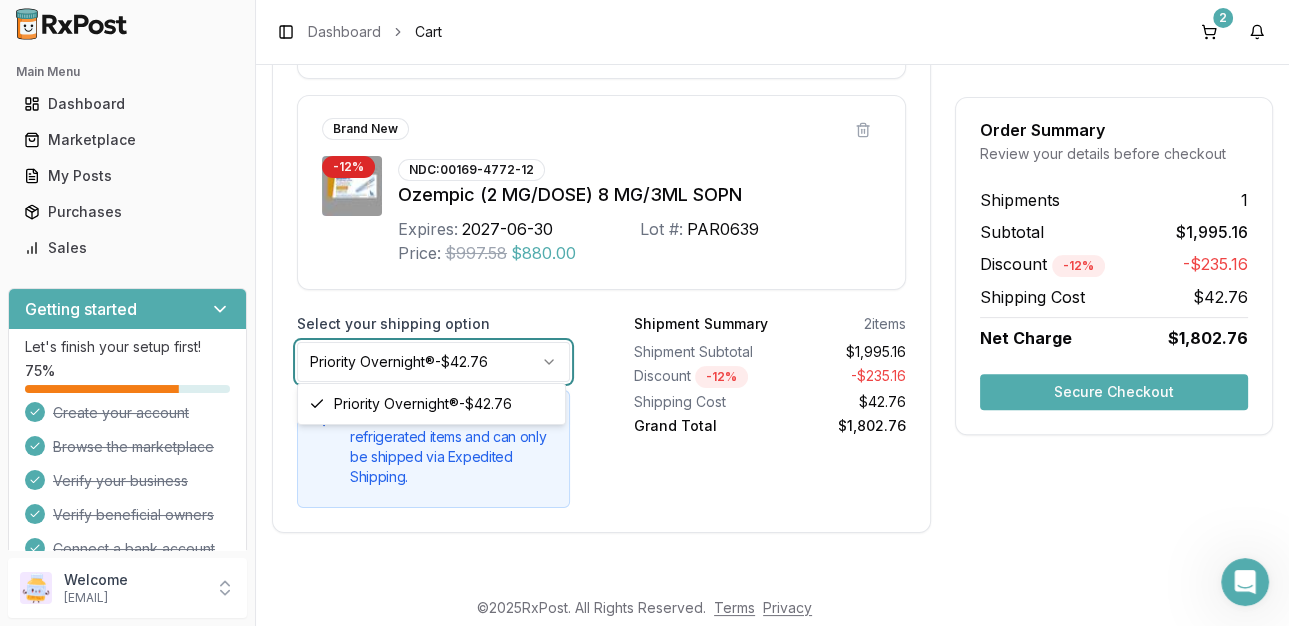 scroll, scrollTop: 564, scrollLeft: 0, axis: vertical 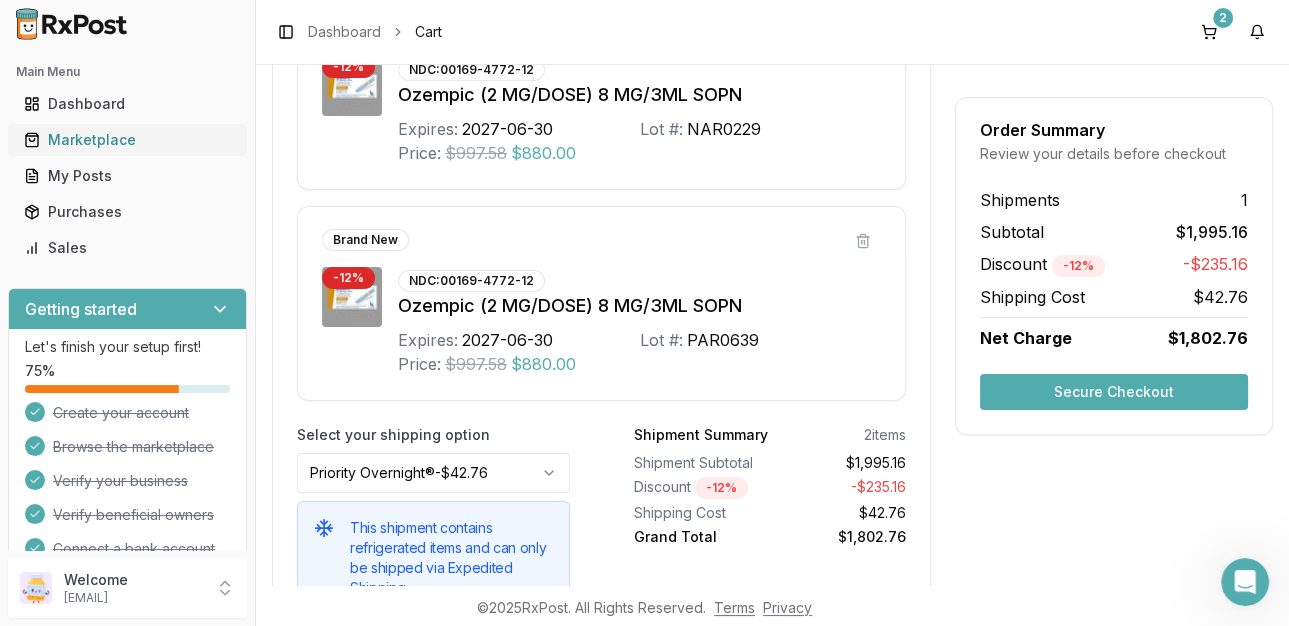 click on "Marketplace" at bounding box center [127, 140] 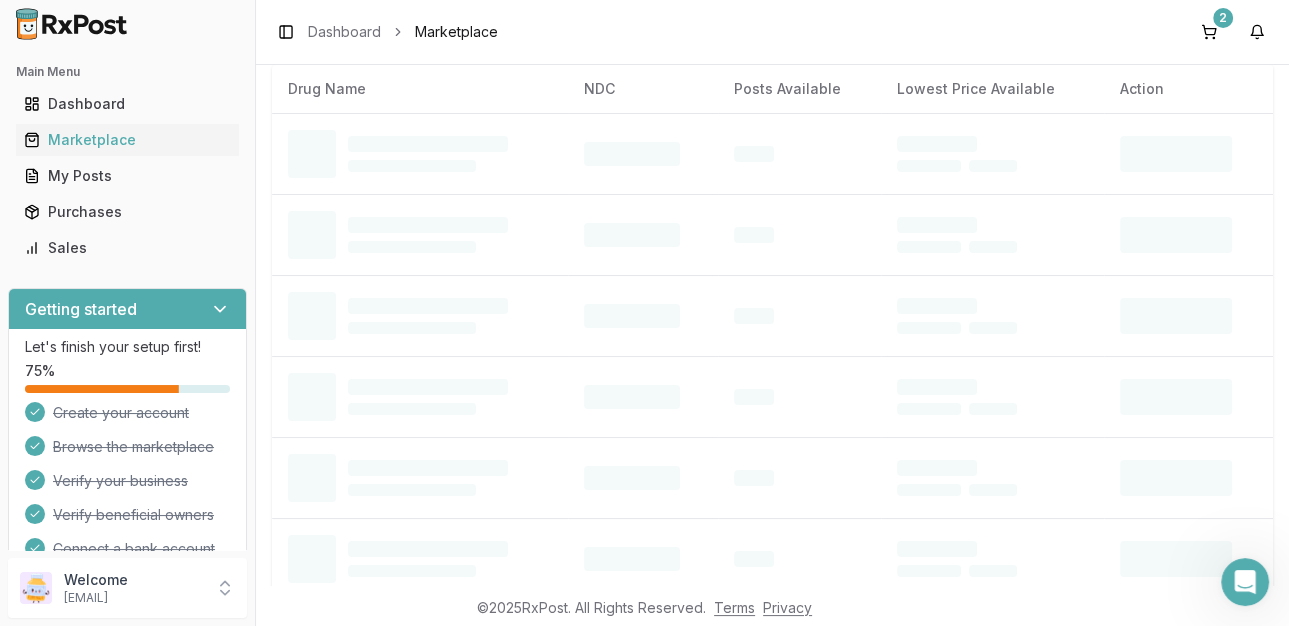 scroll, scrollTop: 70, scrollLeft: 0, axis: vertical 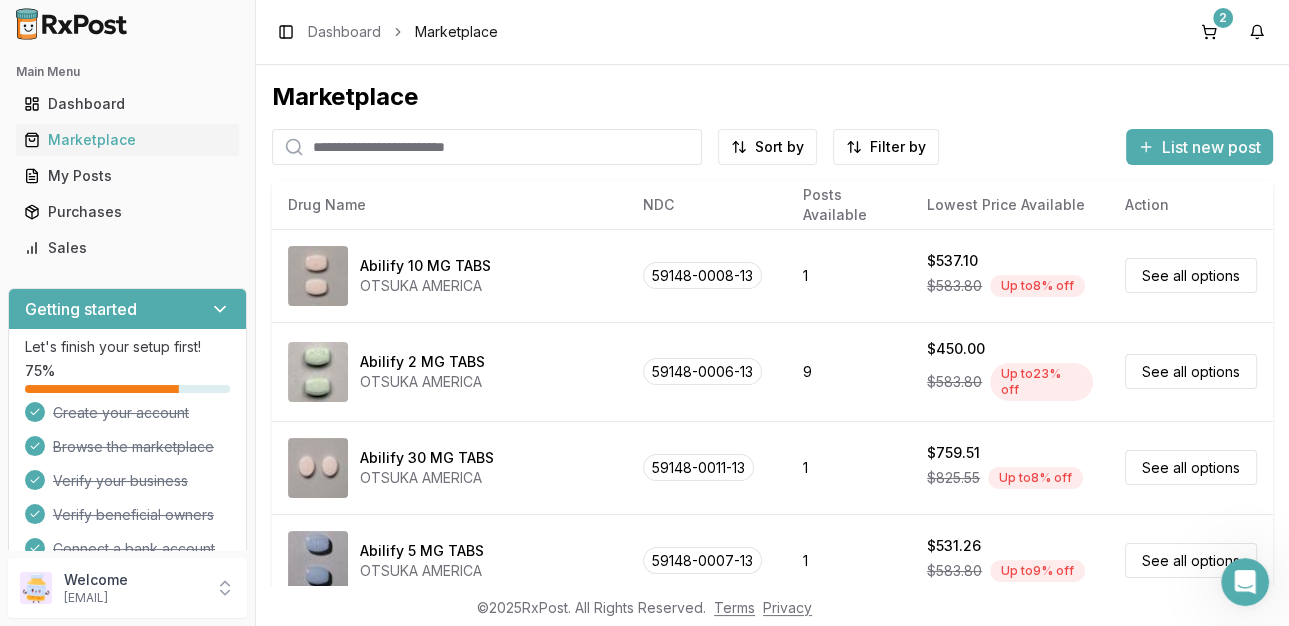 click at bounding box center (487, 147) 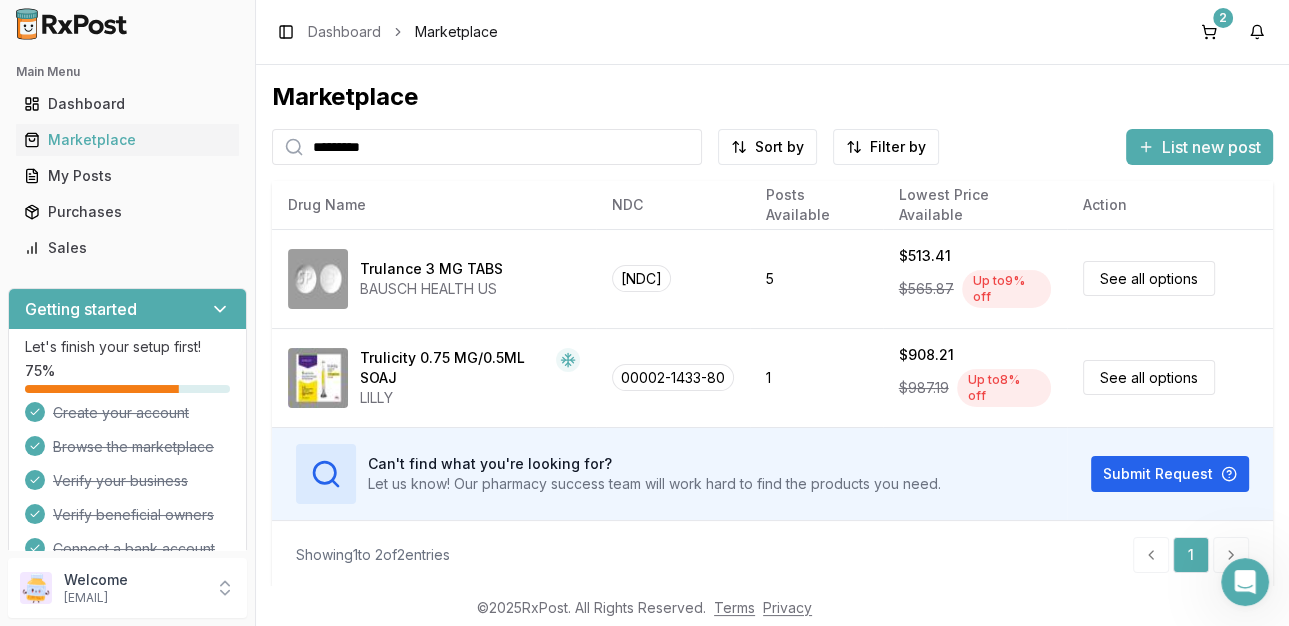 type on "*********" 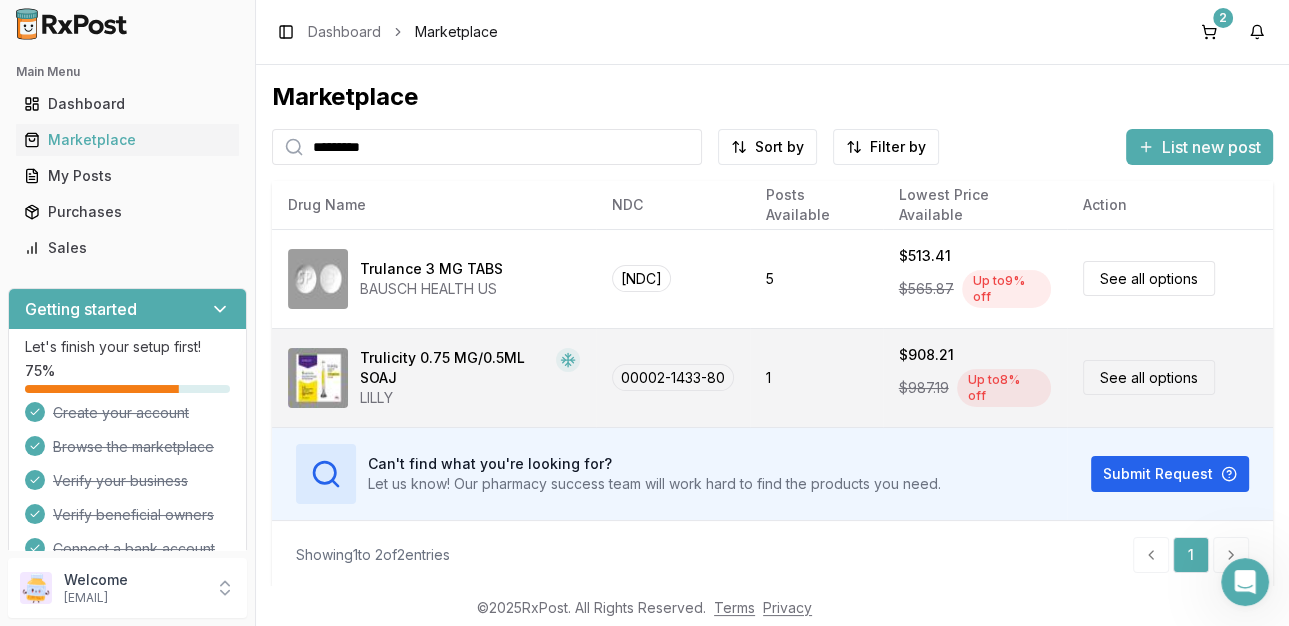 scroll, scrollTop: 1, scrollLeft: 0, axis: vertical 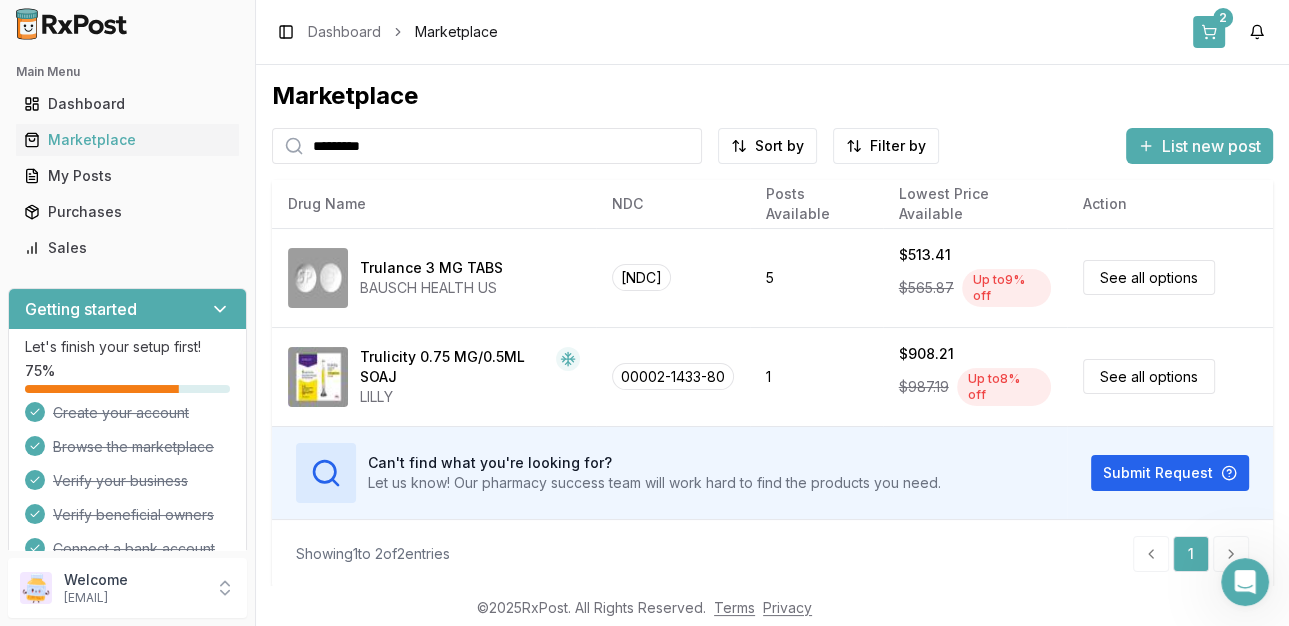 click on "2" at bounding box center (1223, 18) 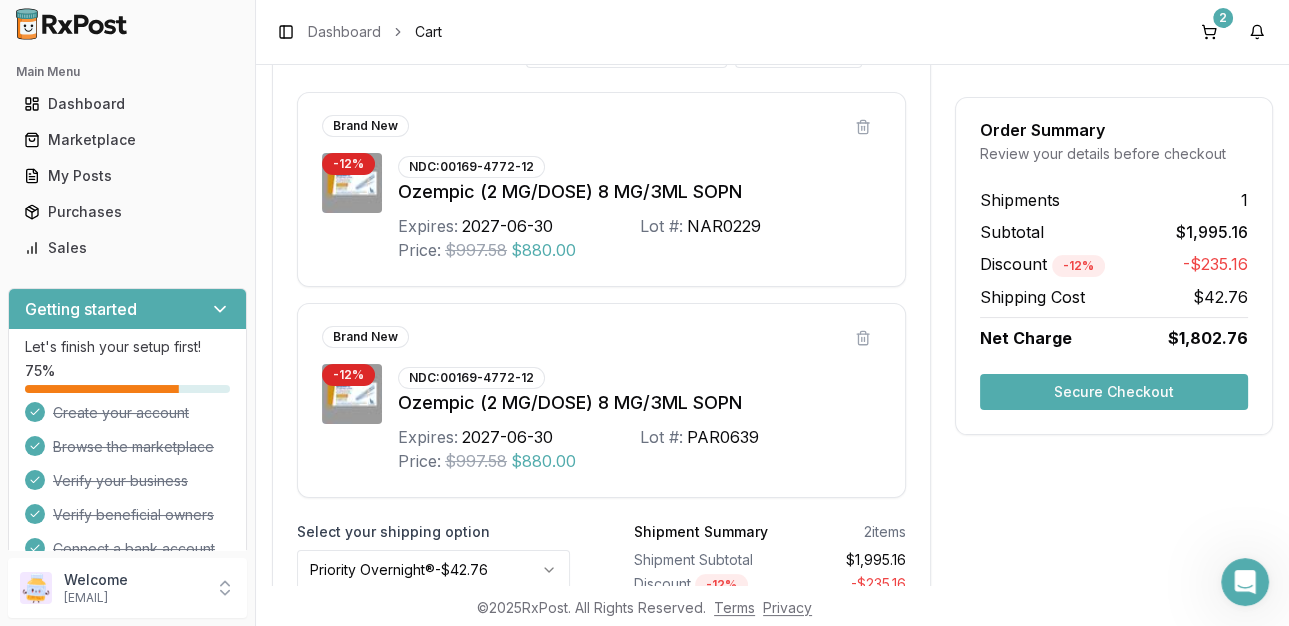 scroll, scrollTop: 224, scrollLeft: 0, axis: vertical 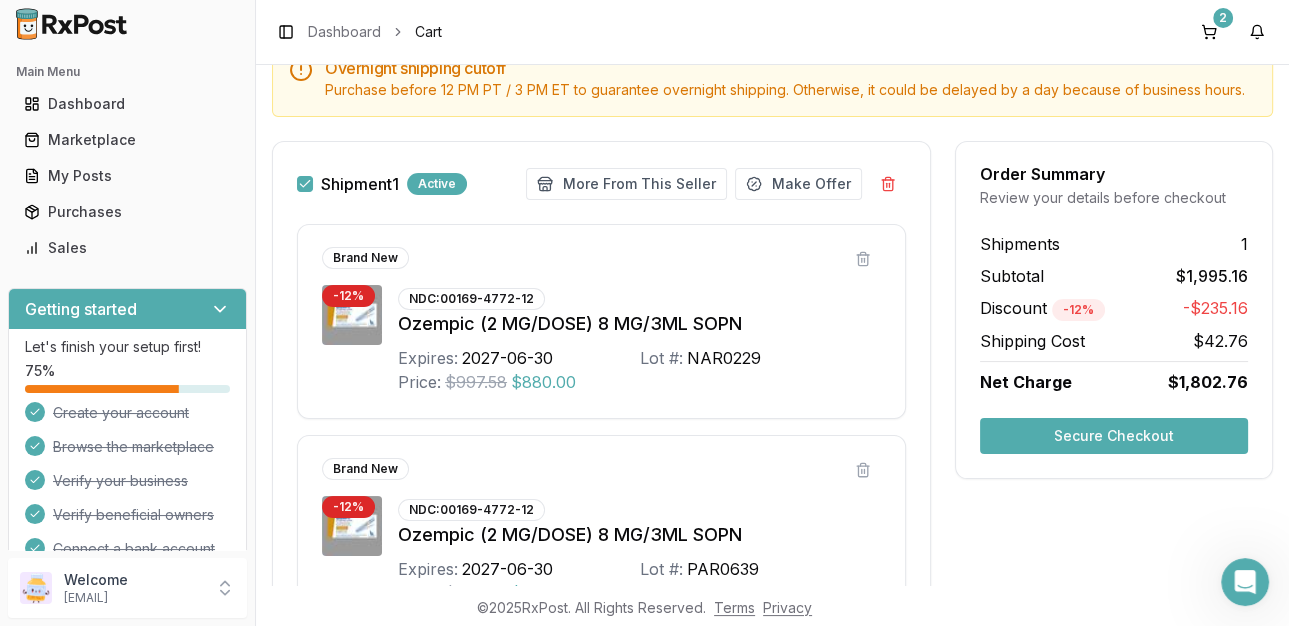 click on "Secure Checkout" at bounding box center [1114, 436] 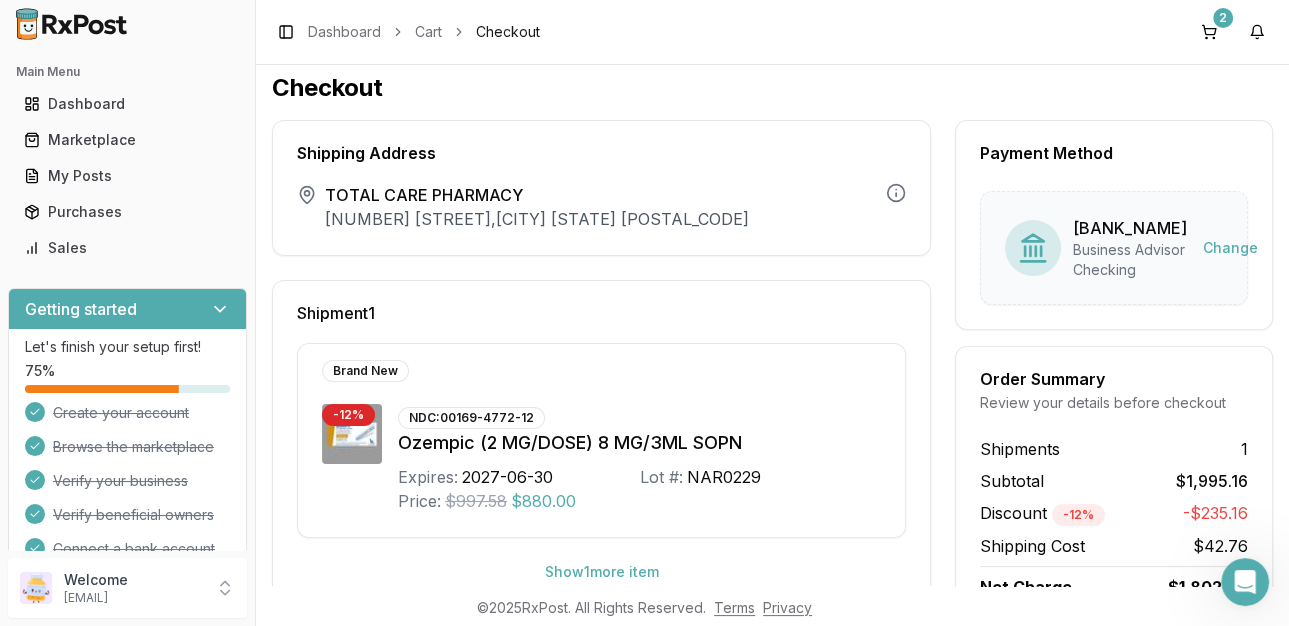 scroll, scrollTop: 0, scrollLeft: 0, axis: both 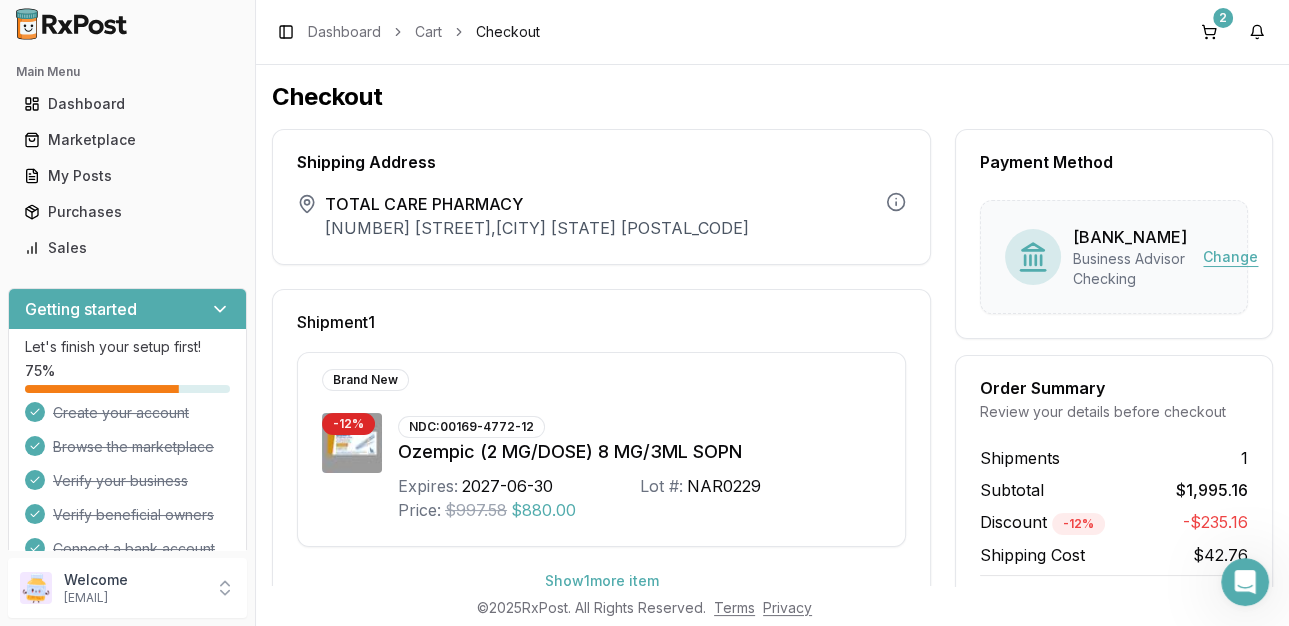 click on "Change" at bounding box center (1230, 257) 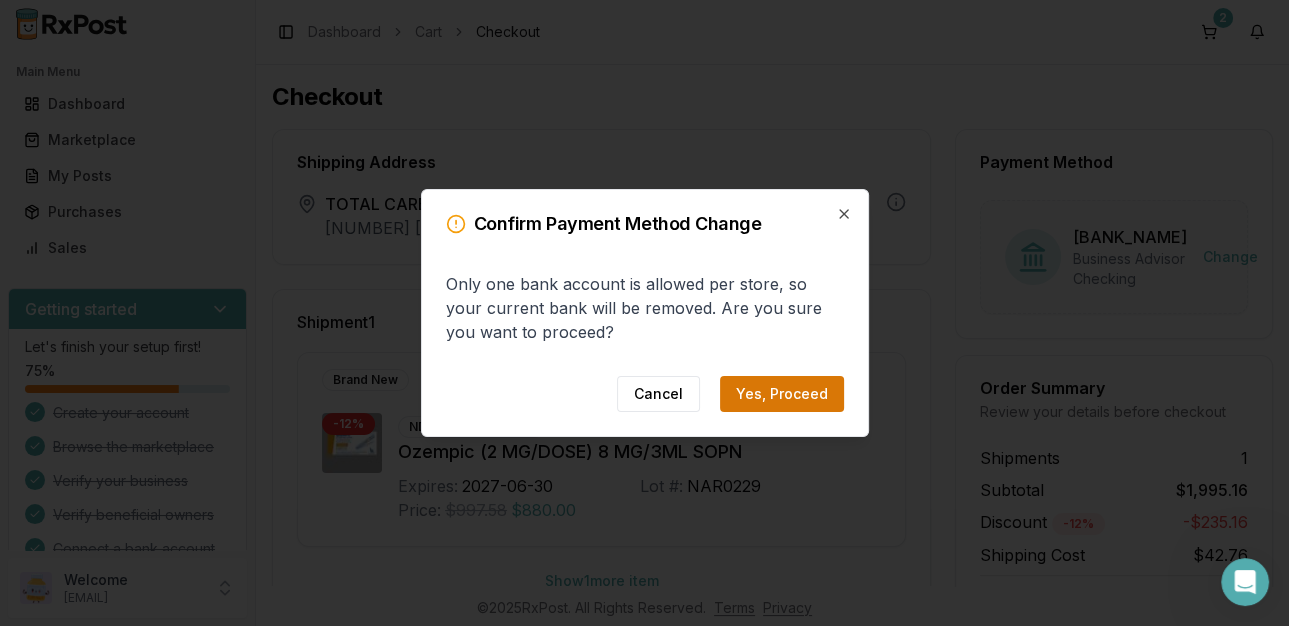 click on "Yes, Proceed" at bounding box center [782, 394] 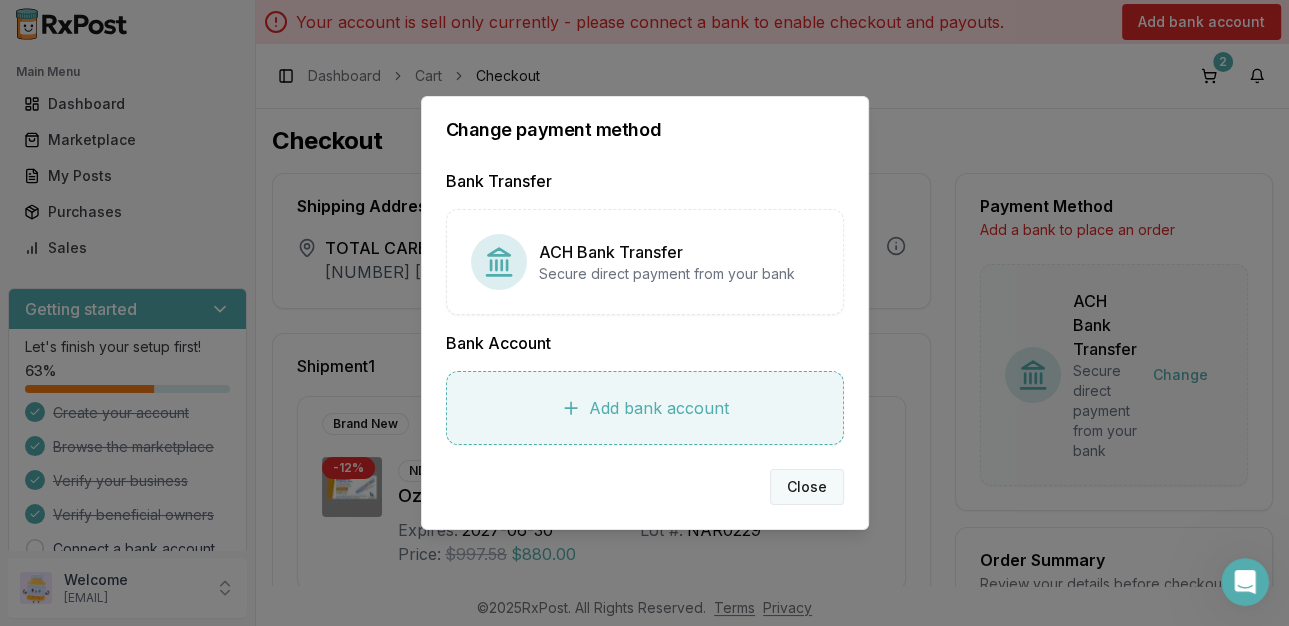 click on "Close" at bounding box center (807, 487) 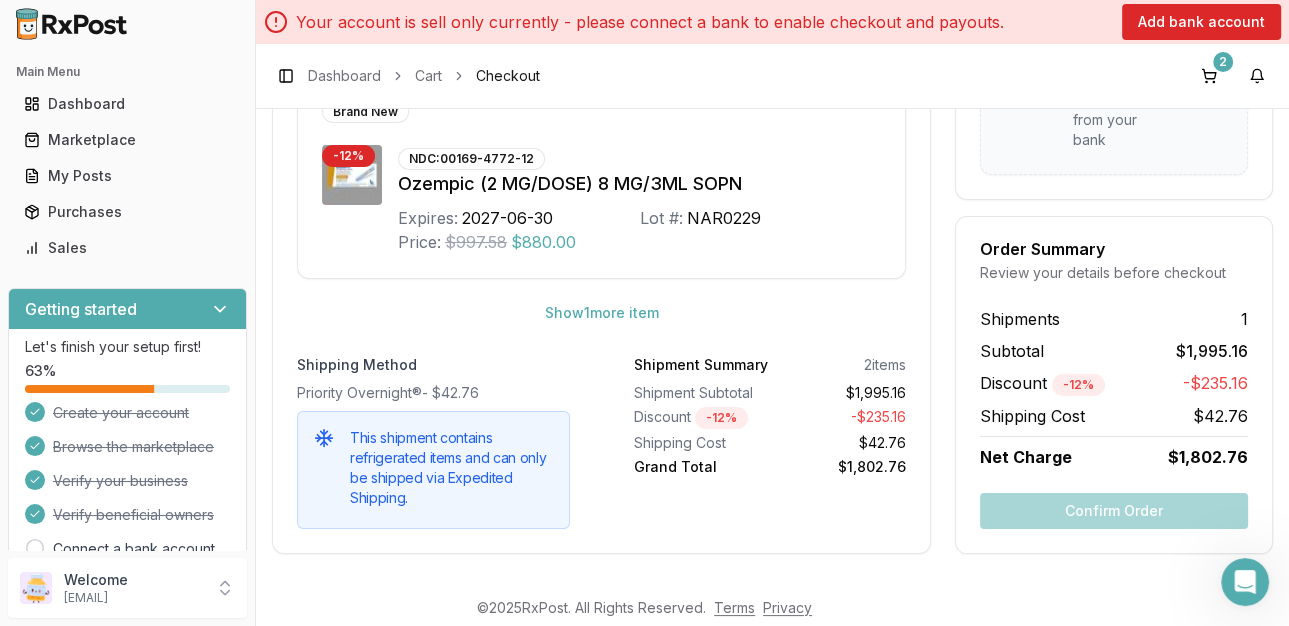 scroll, scrollTop: 329, scrollLeft: 0, axis: vertical 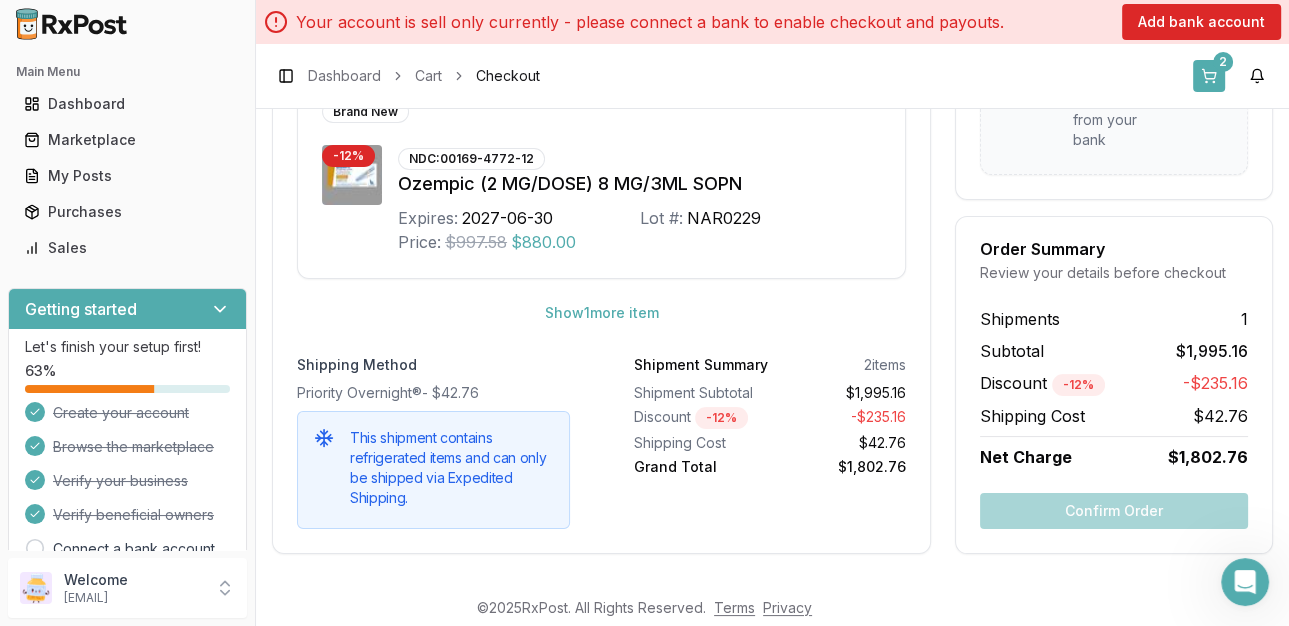 click on "2" at bounding box center (1209, 76) 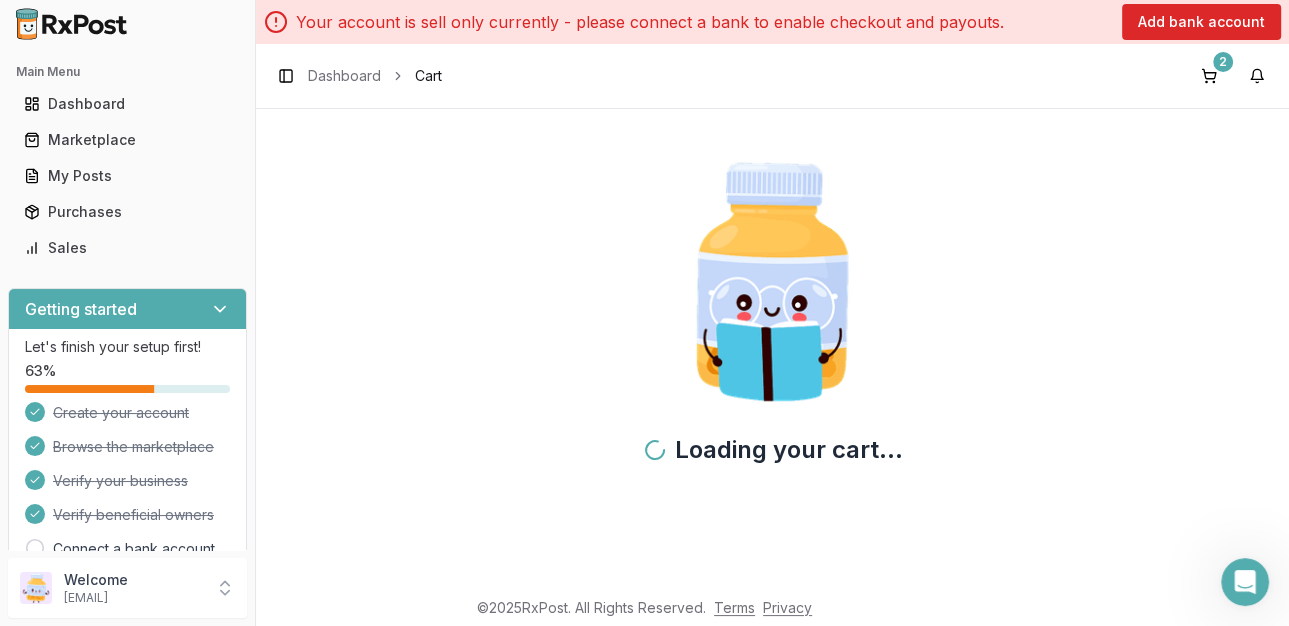 scroll, scrollTop: 0, scrollLeft: 0, axis: both 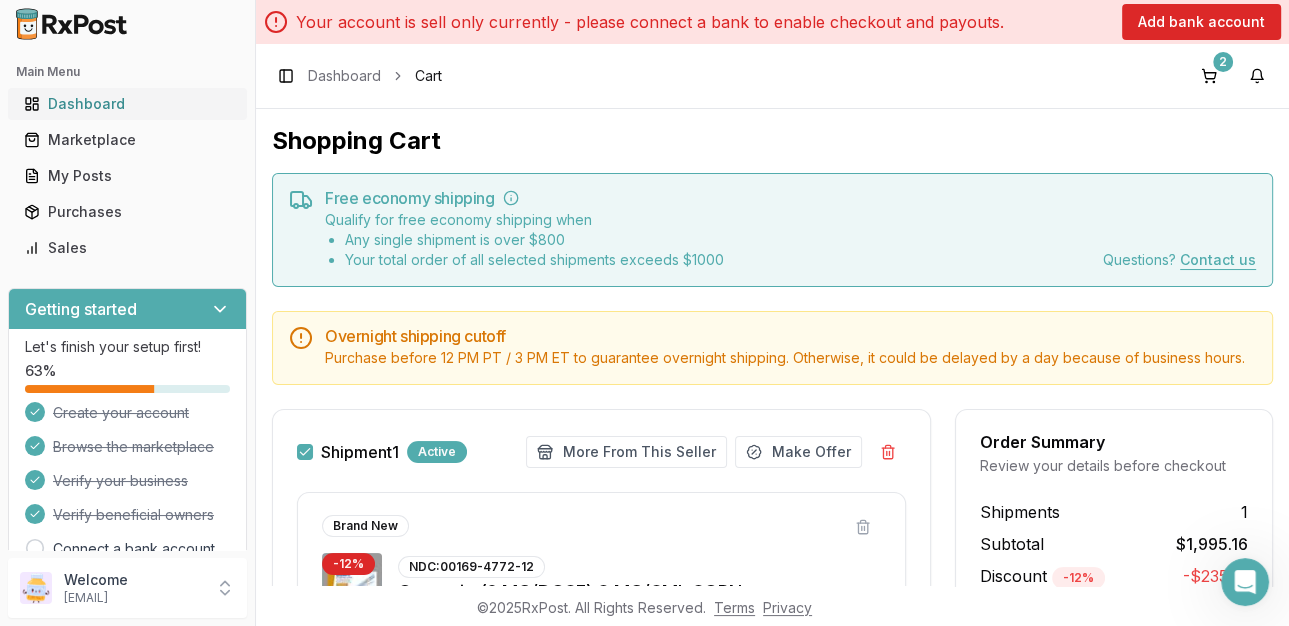 click on "Dashboard" at bounding box center (127, 104) 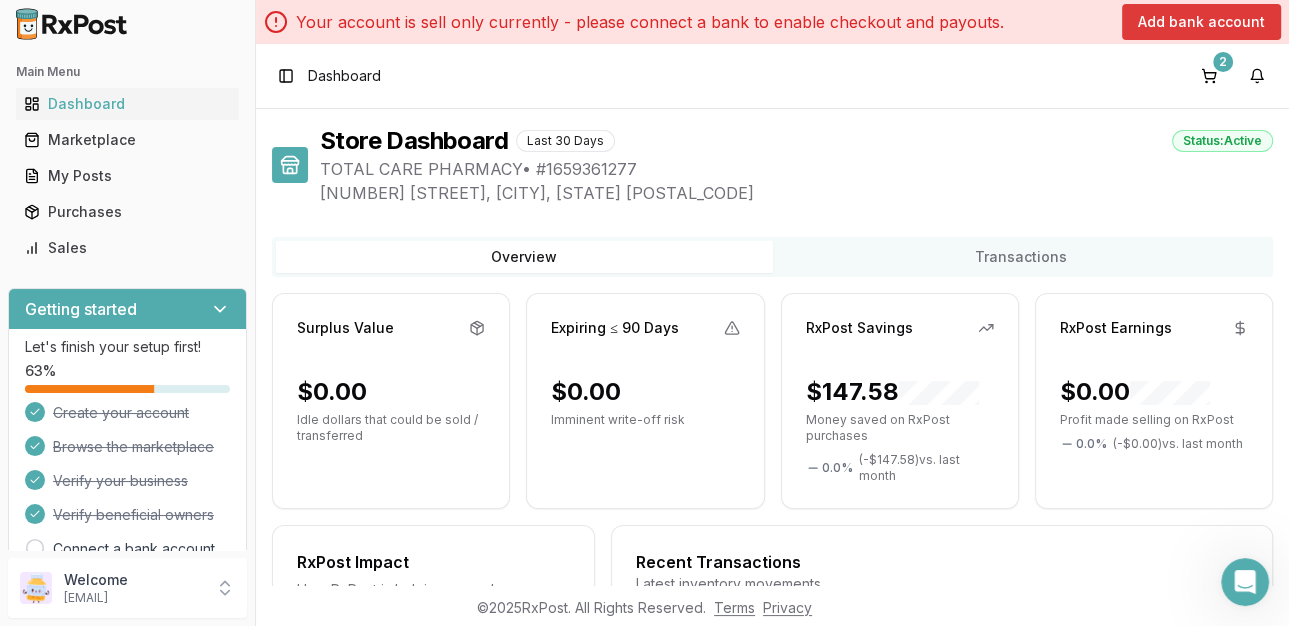 click on "Add bank account" at bounding box center [1201, 22] 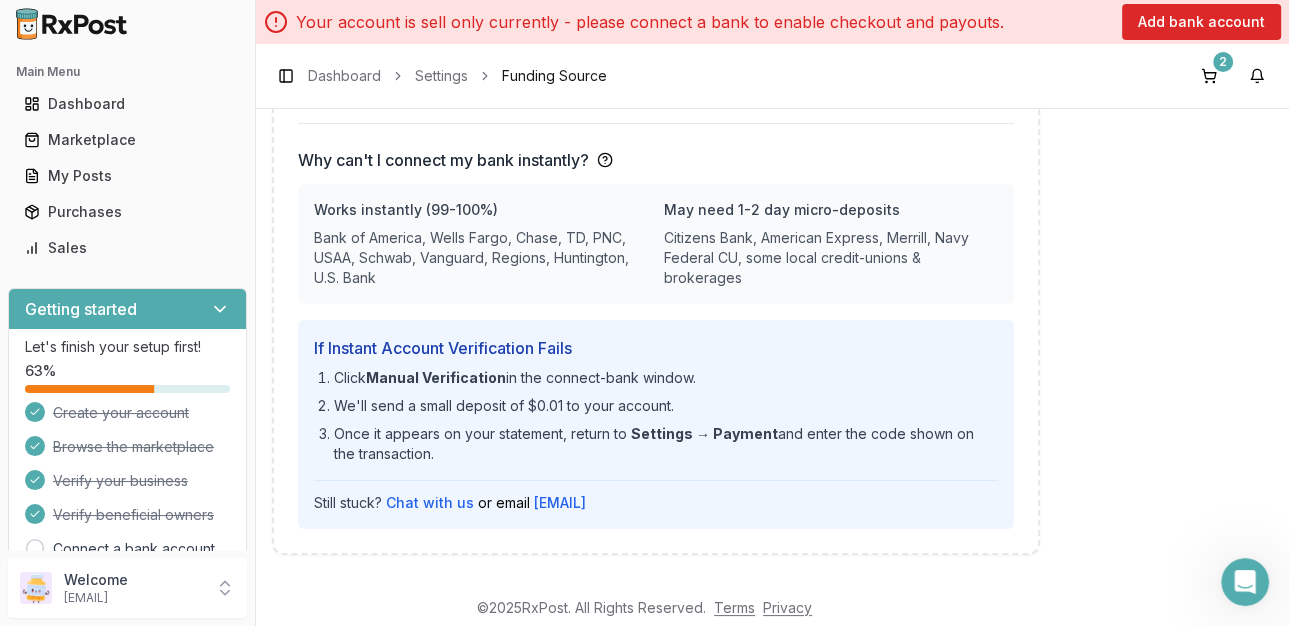 scroll, scrollTop: 0, scrollLeft: 0, axis: both 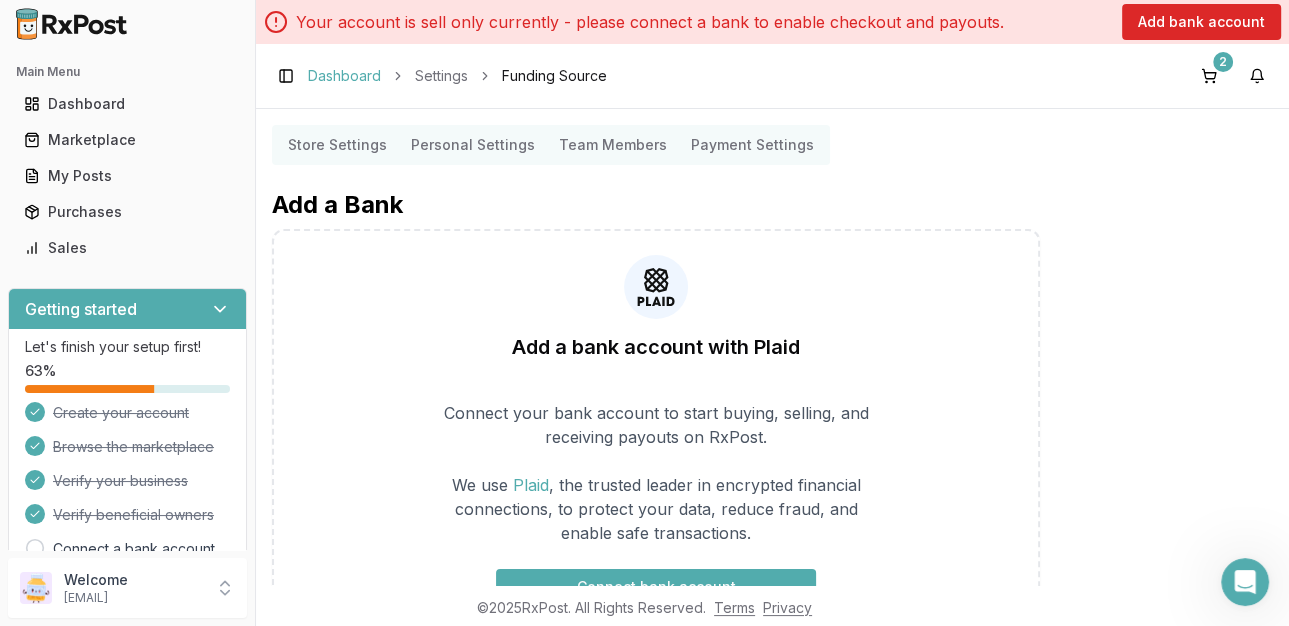 click on "Dashboard" at bounding box center (344, 76) 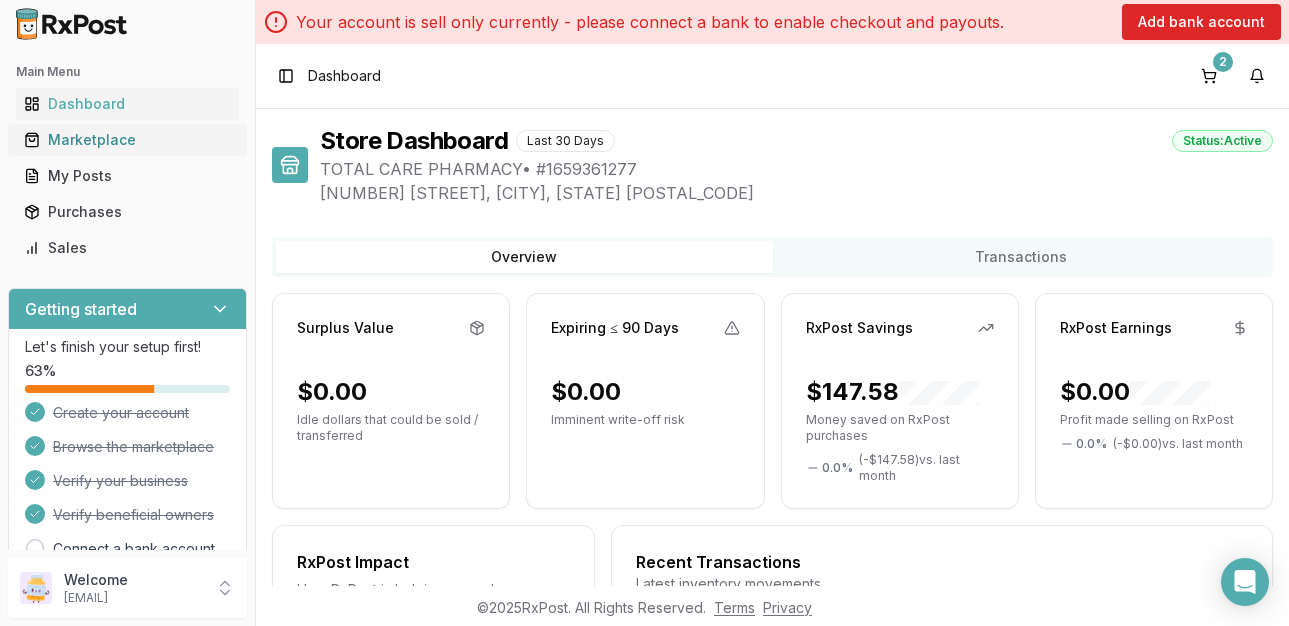 scroll, scrollTop: 0, scrollLeft: 0, axis: both 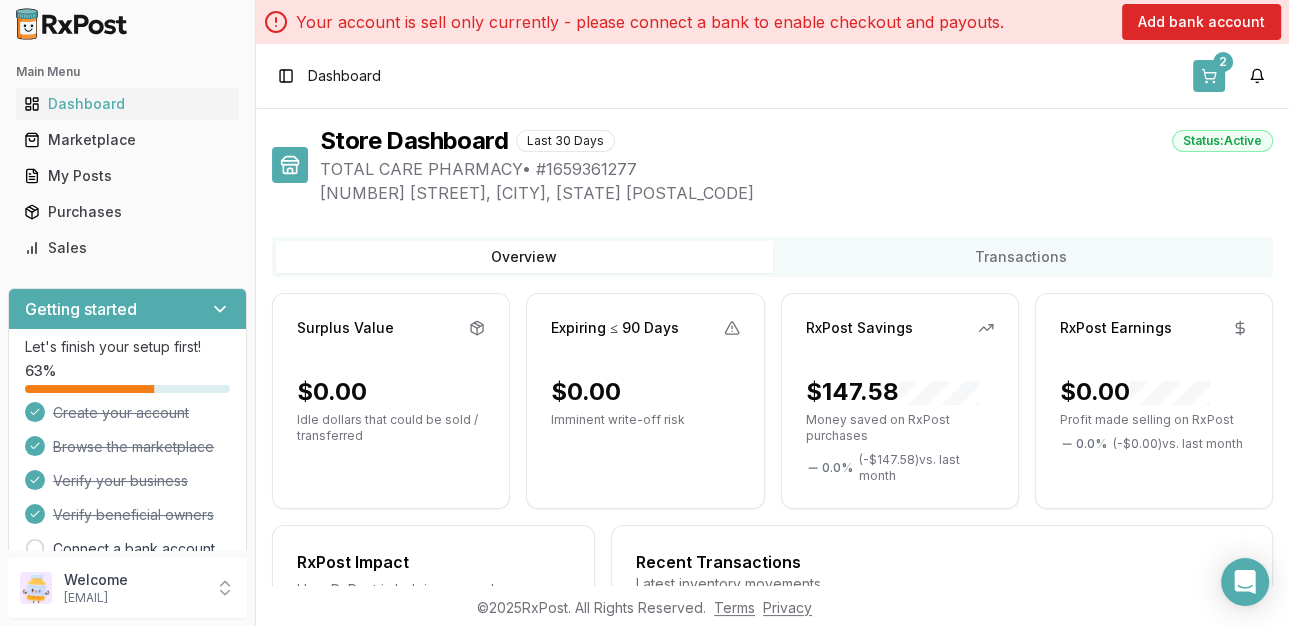 click on "2" at bounding box center [1209, 76] 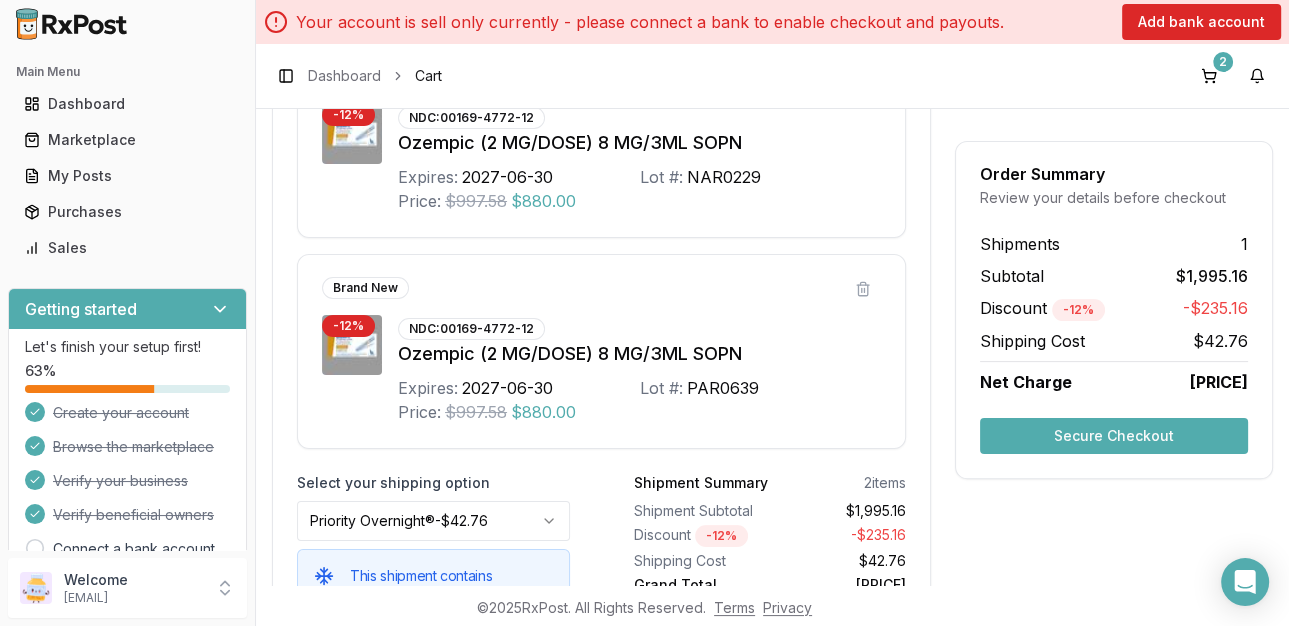 scroll, scrollTop: 453, scrollLeft: 0, axis: vertical 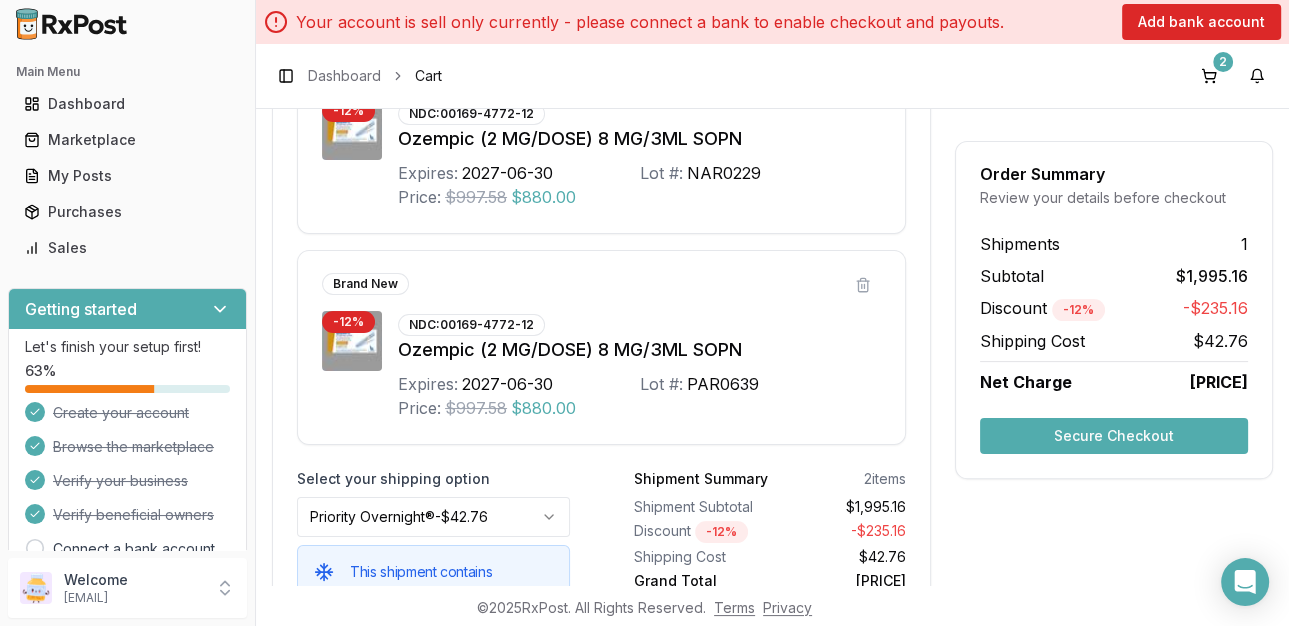 click on "Secure Checkout" at bounding box center (1114, 436) 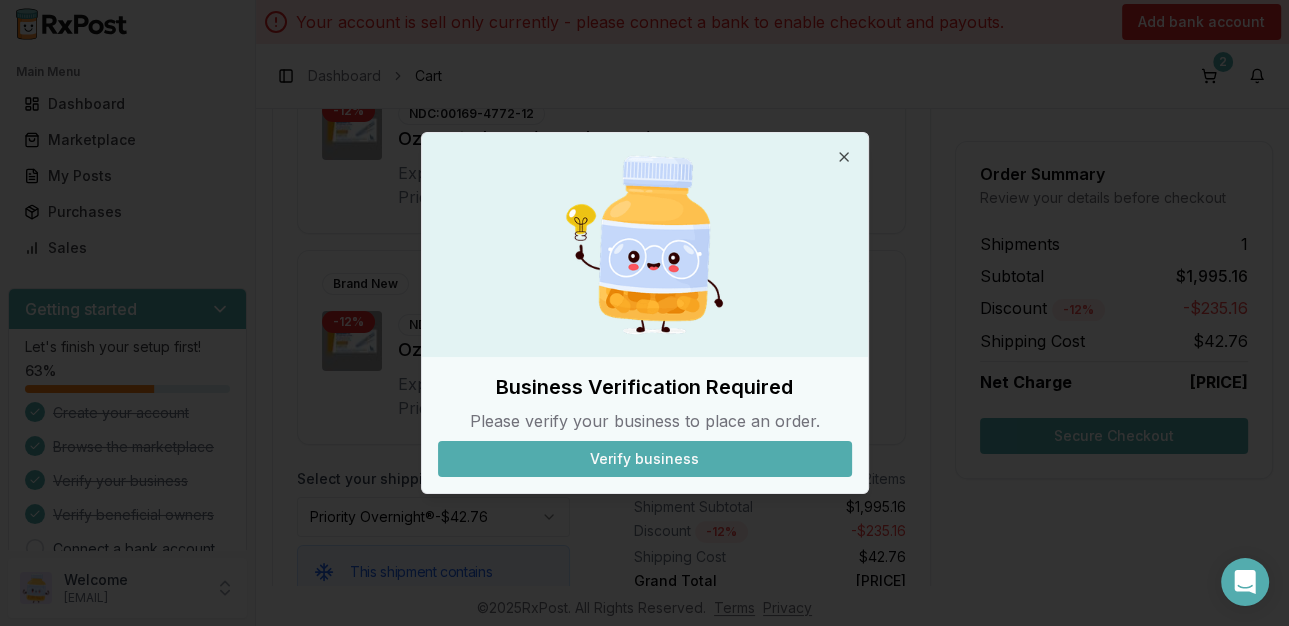 click on "Verify business" at bounding box center [645, 459] 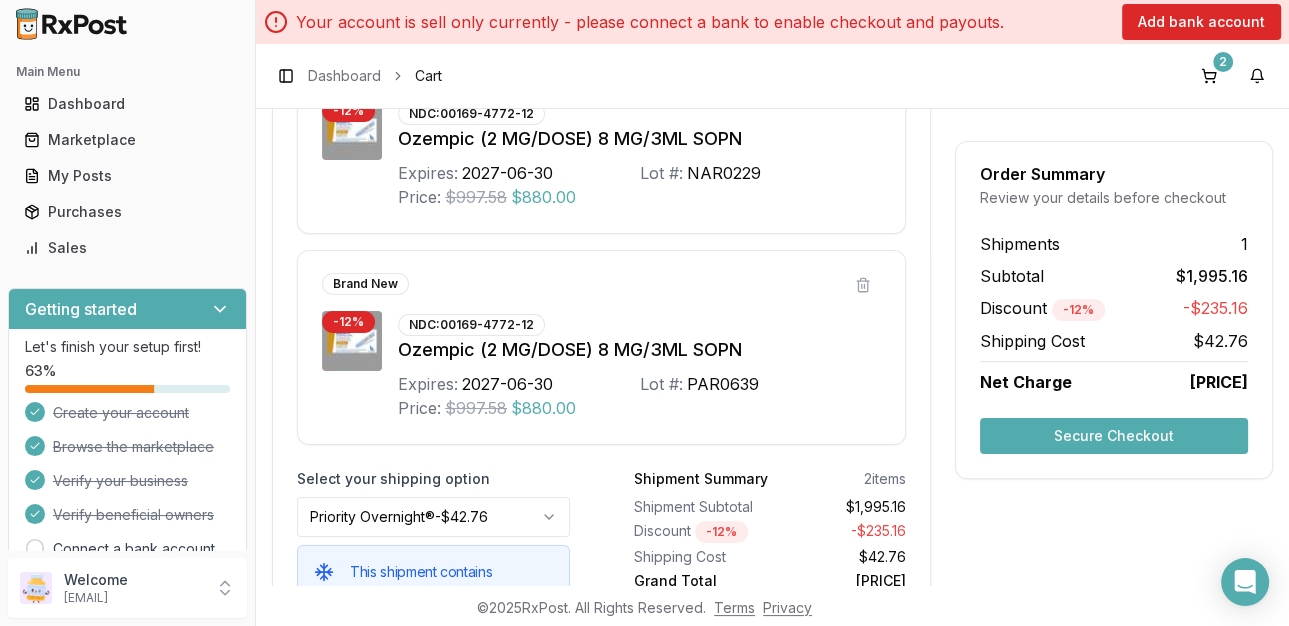 scroll, scrollTop: 453, scrollLeft: 0, axis: vertical 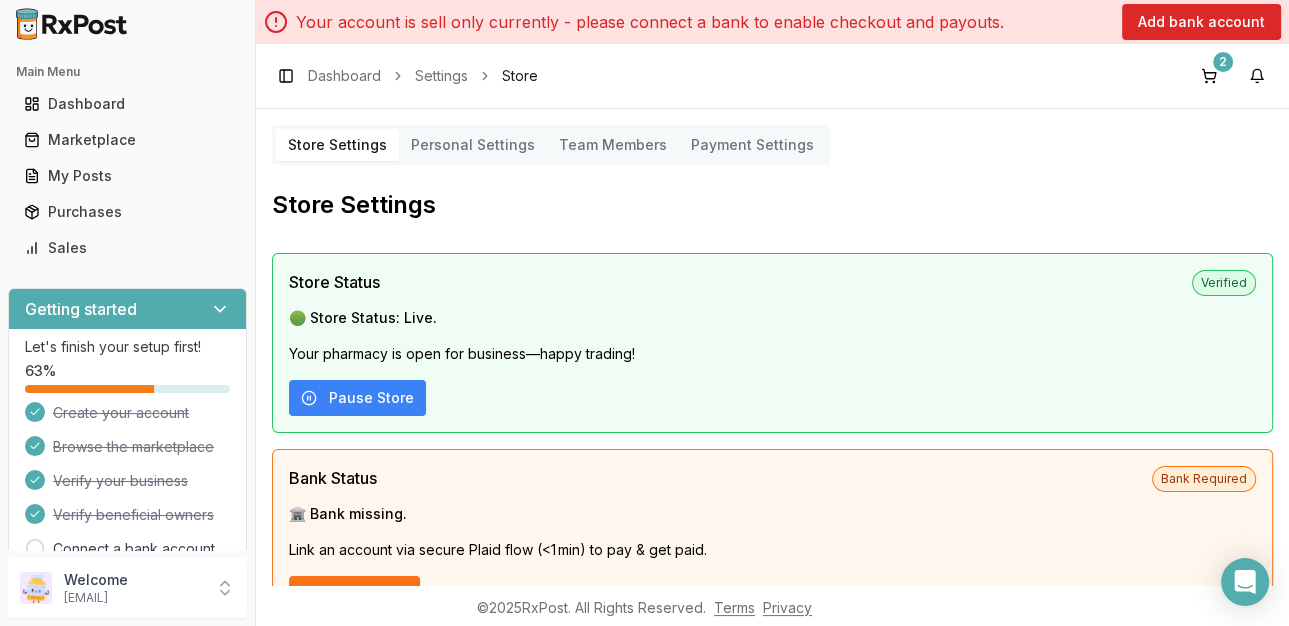 click on "Payment Settings" at bounding box center (752, 145) 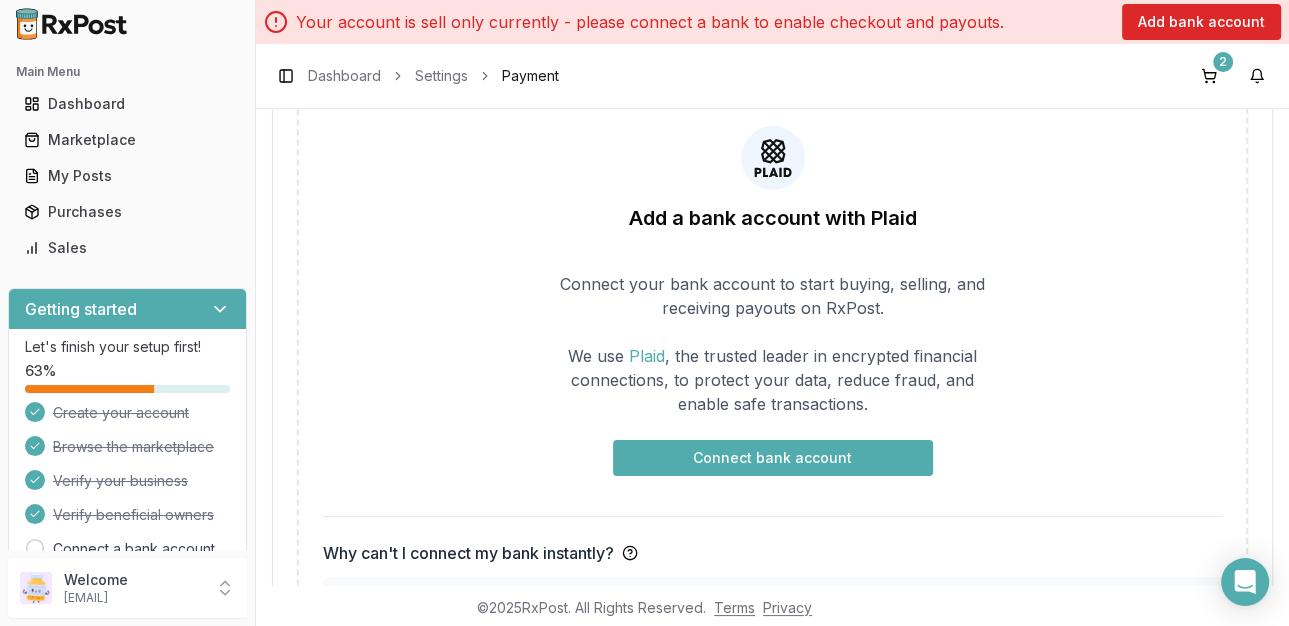 scroll, scrollTop: 340, scrollLeft: 0, axis: vertical 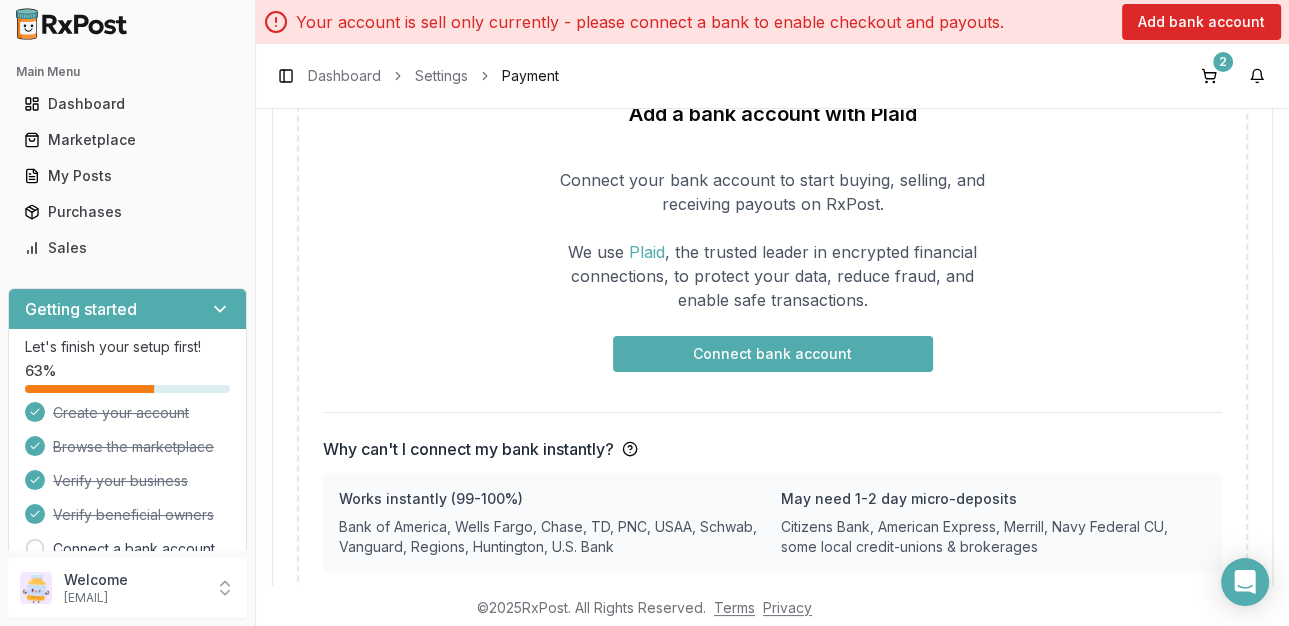 click on "Connect bank account" at bounding box center (773, 354) 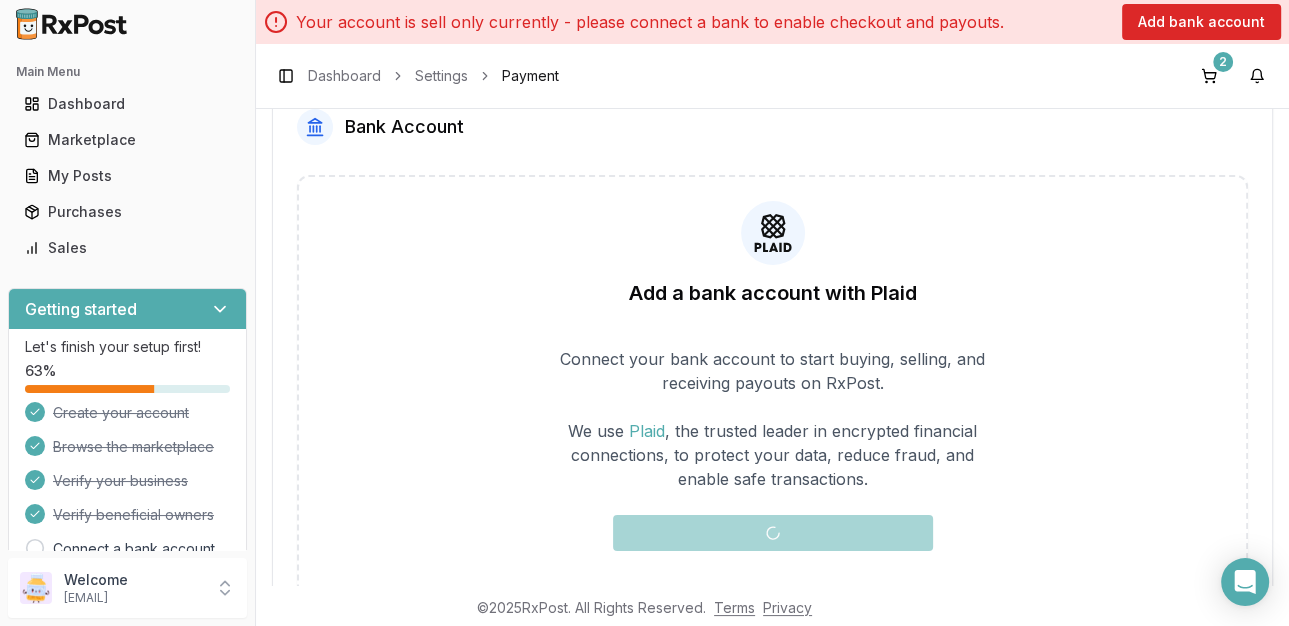 scroll, scrollTop: 226, scrollLeft: 0, axis: vertical 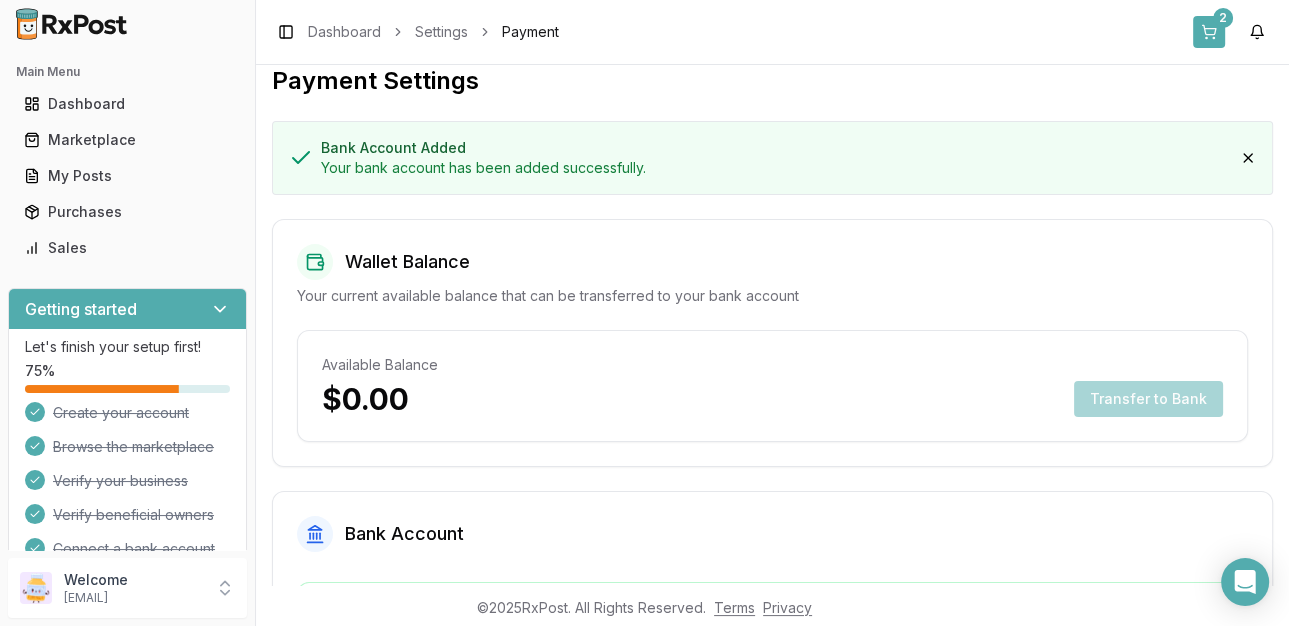 click on "2" at bounding box center (1209, 32) 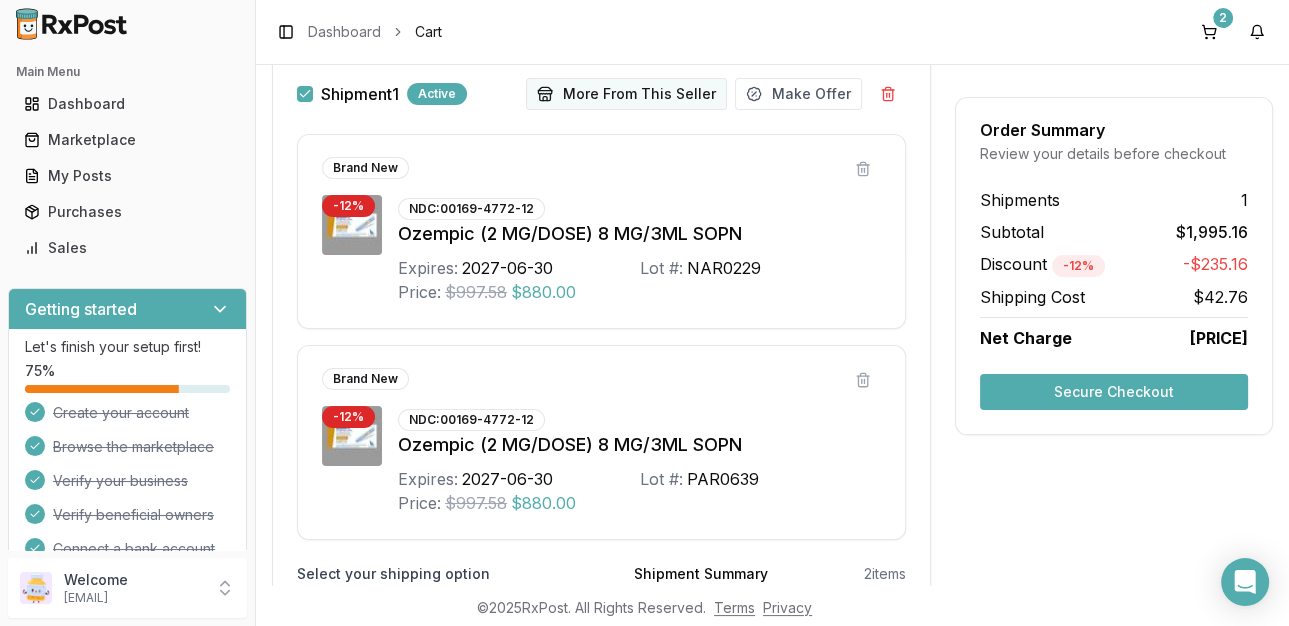 scroll, scrollTop: 453, scrollLeft: 0, axis: vertical 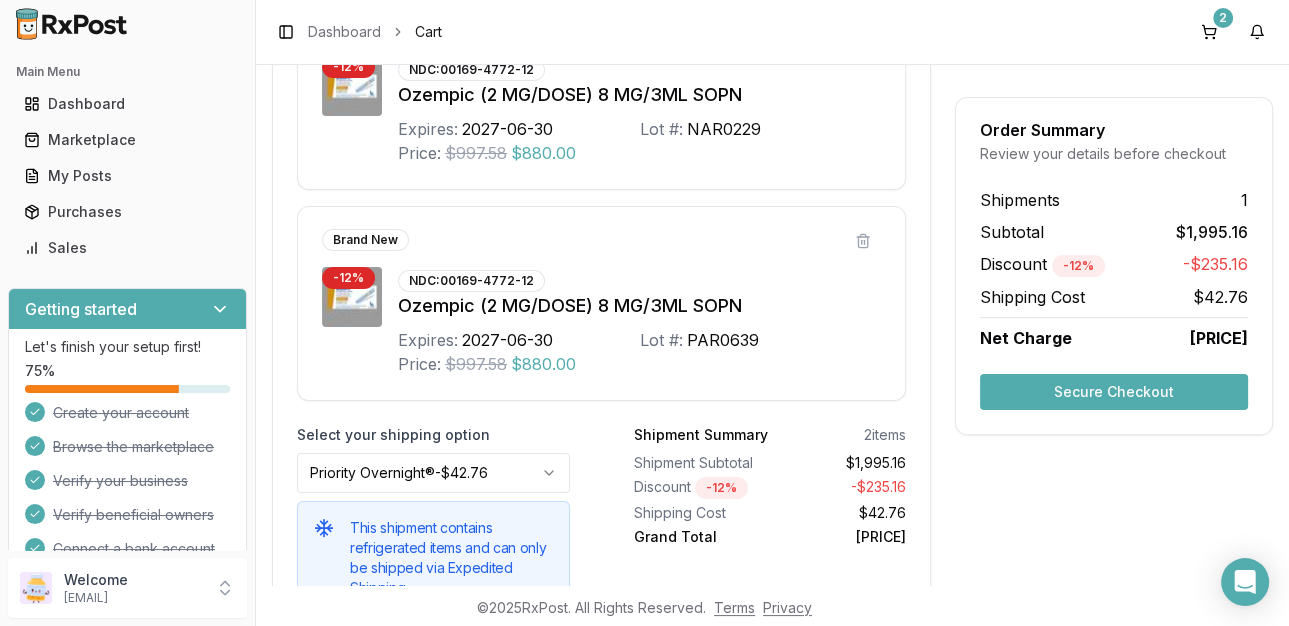click on "Secure Checkout" at bounding box center (1114, 392) 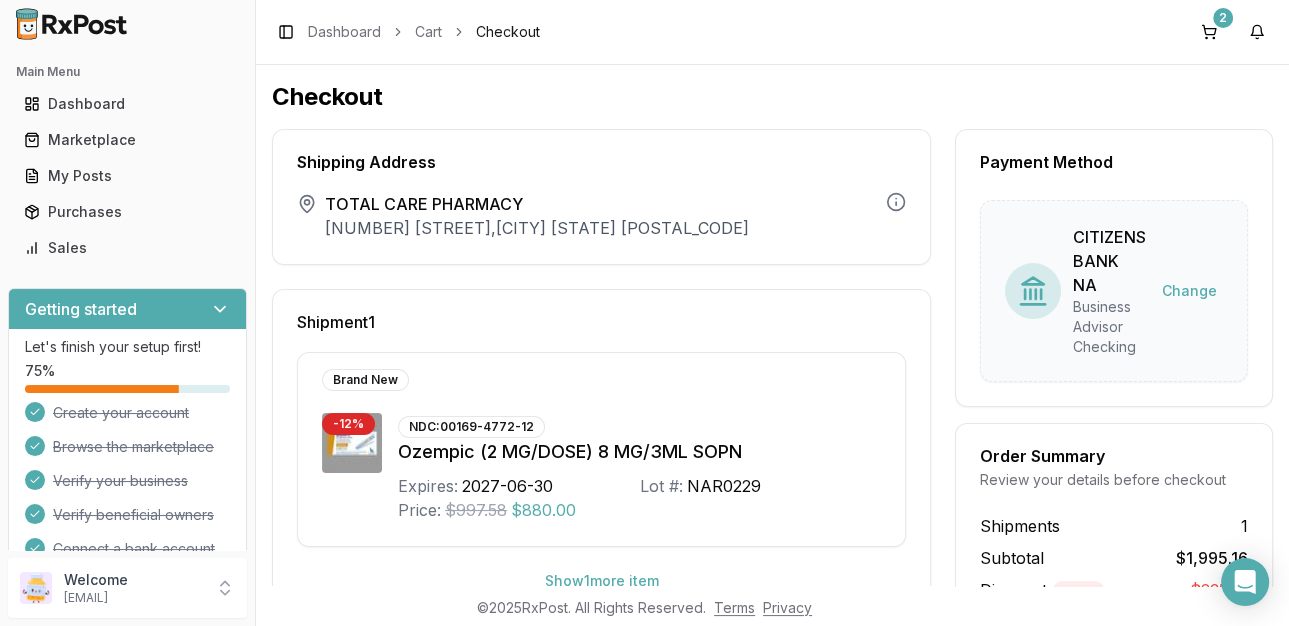 scroll, scrollTop: 266, scrollLeft: 0, axis: vertical 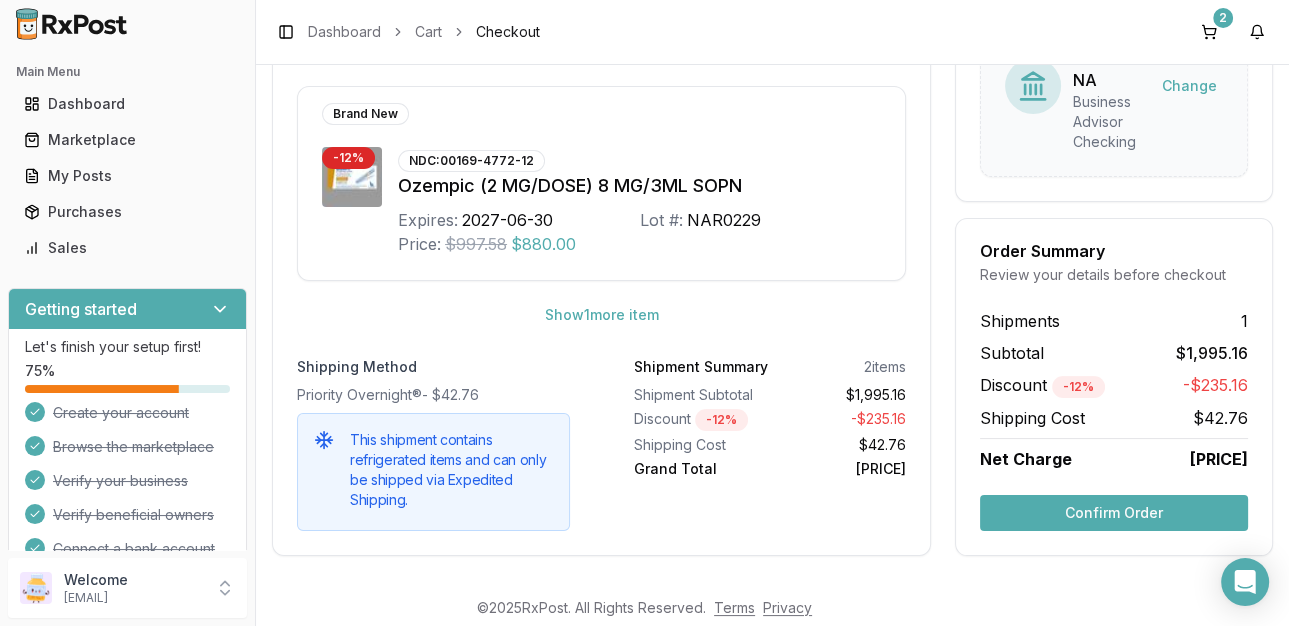 click on "Confirm Order" at bounding box center (1114, 513) 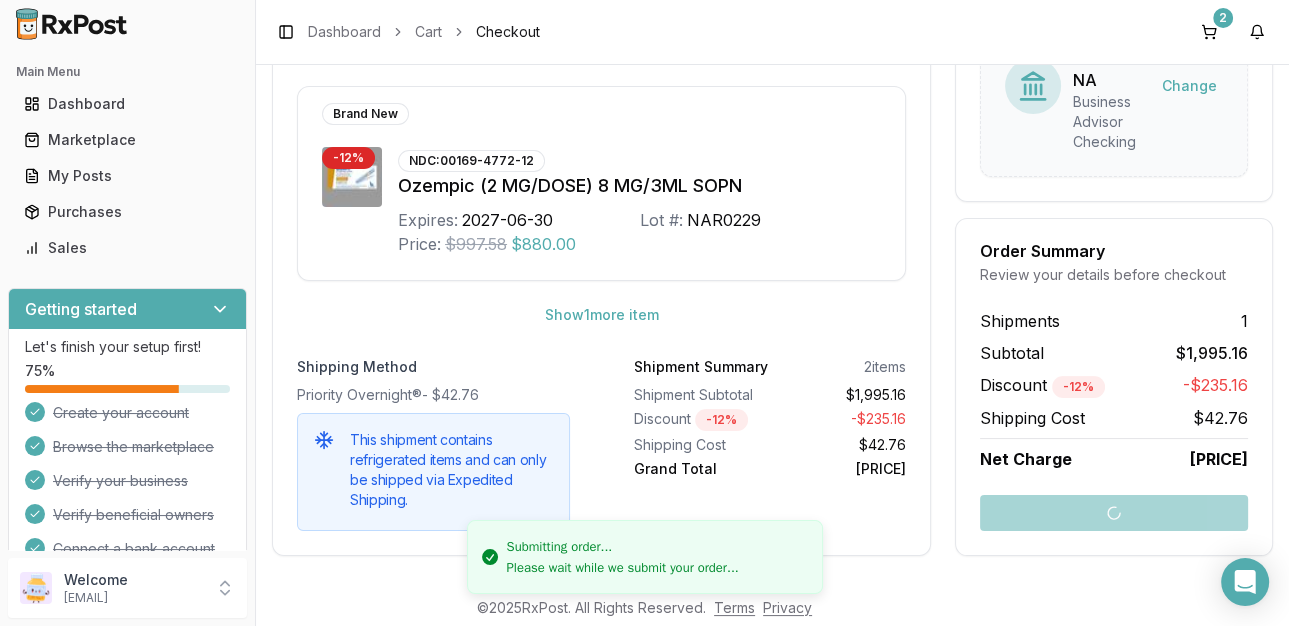scroll, scrollTop: 266, scrollLeft: 0, axis: vertical 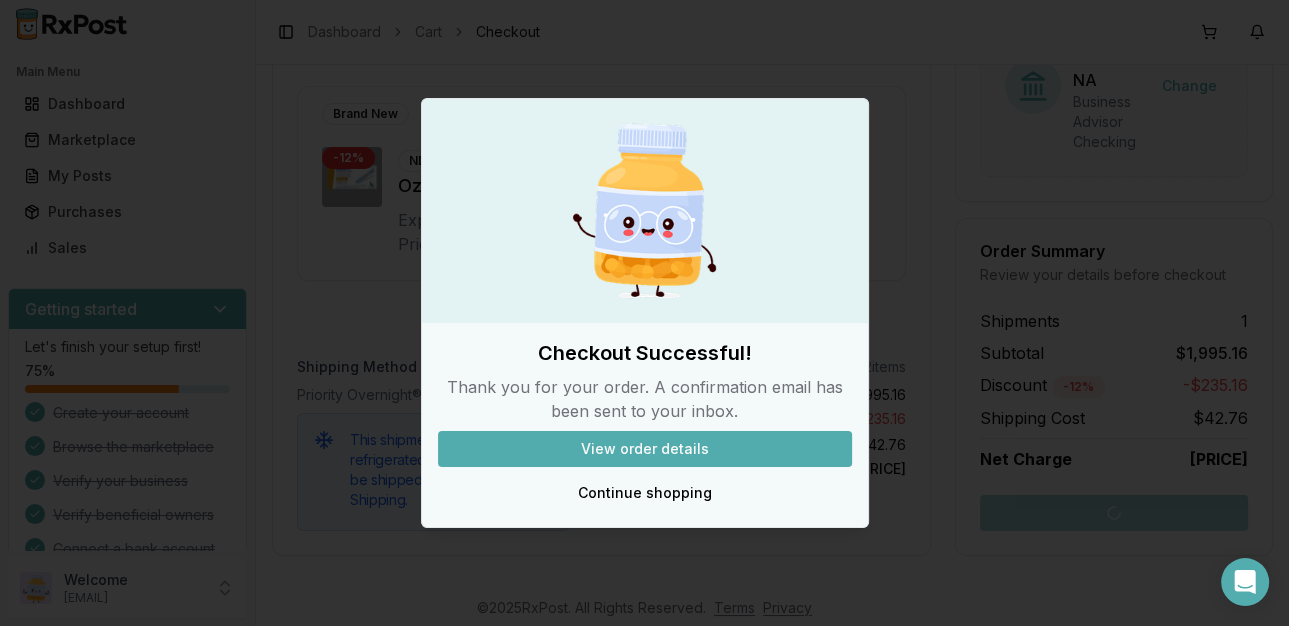 click on "View order details" at bounding box center (645, 449) 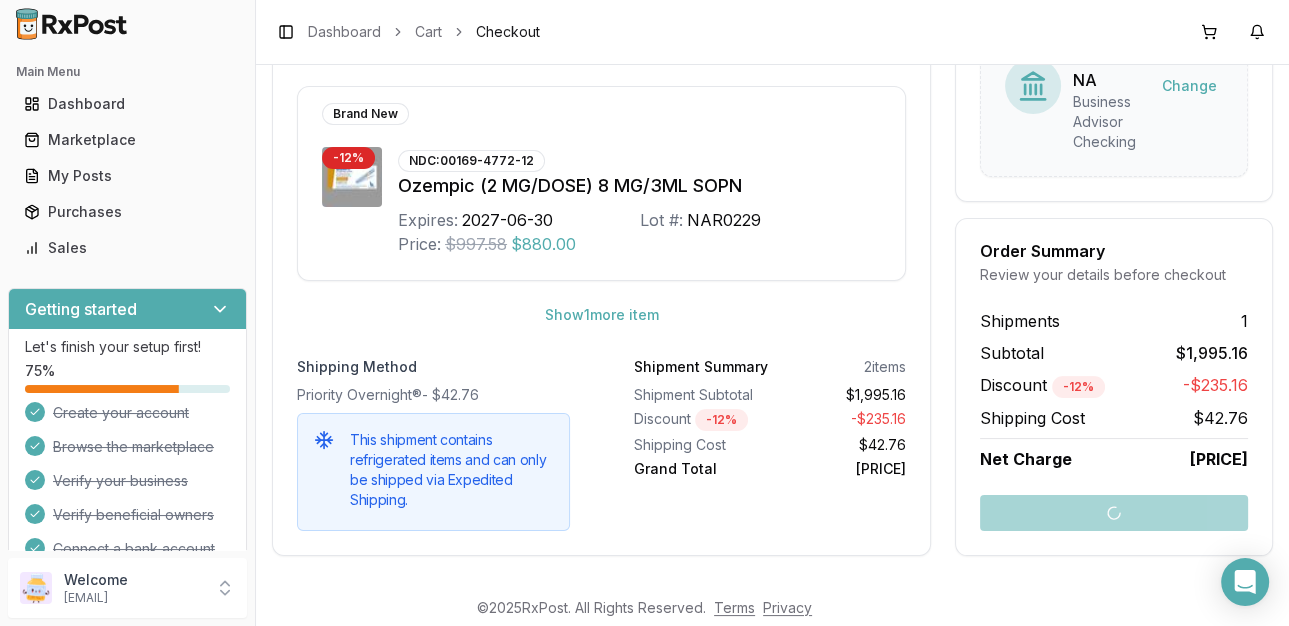 scroll, scrollTop: 72, scrollLeft: 0, axis: vertical 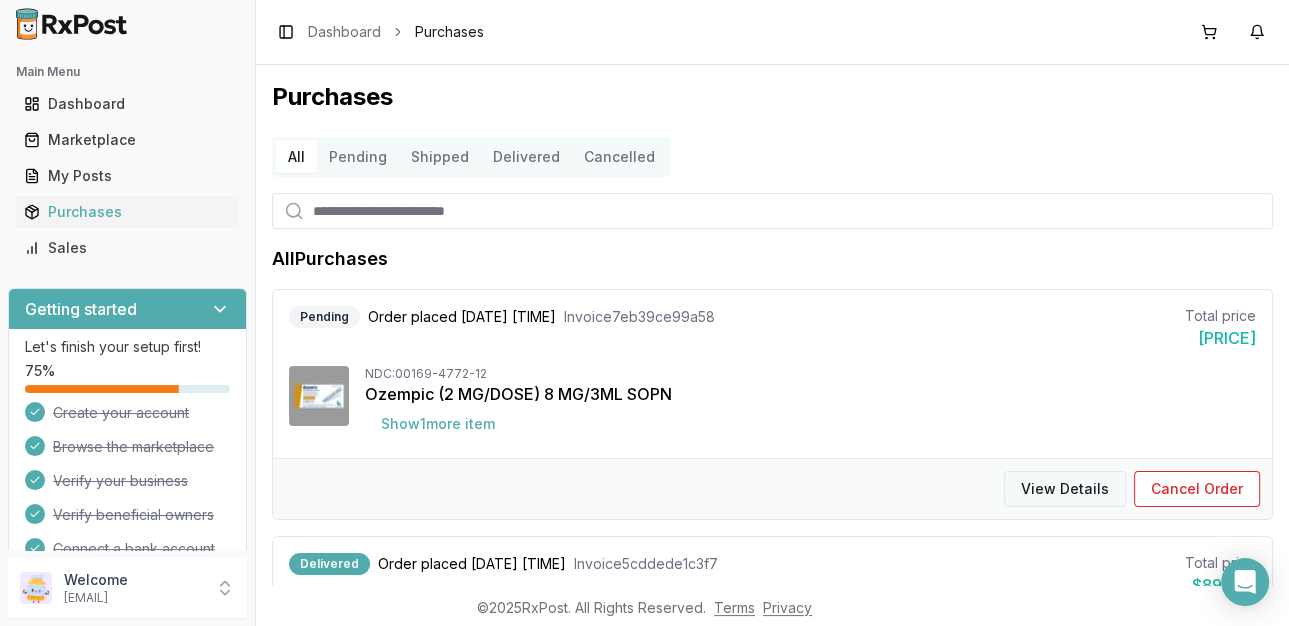 click on "View Details" at bounding box center [1065, 489] 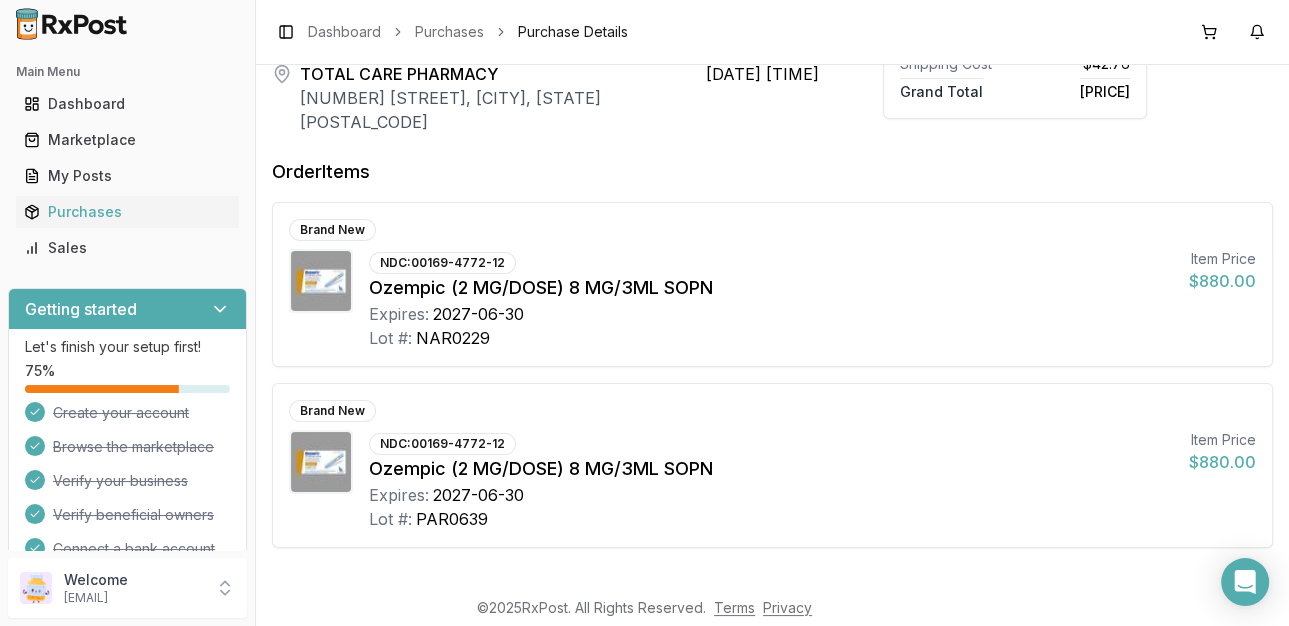 scroll, scrollTop: 0, scrollLeft: 0, axis: both 